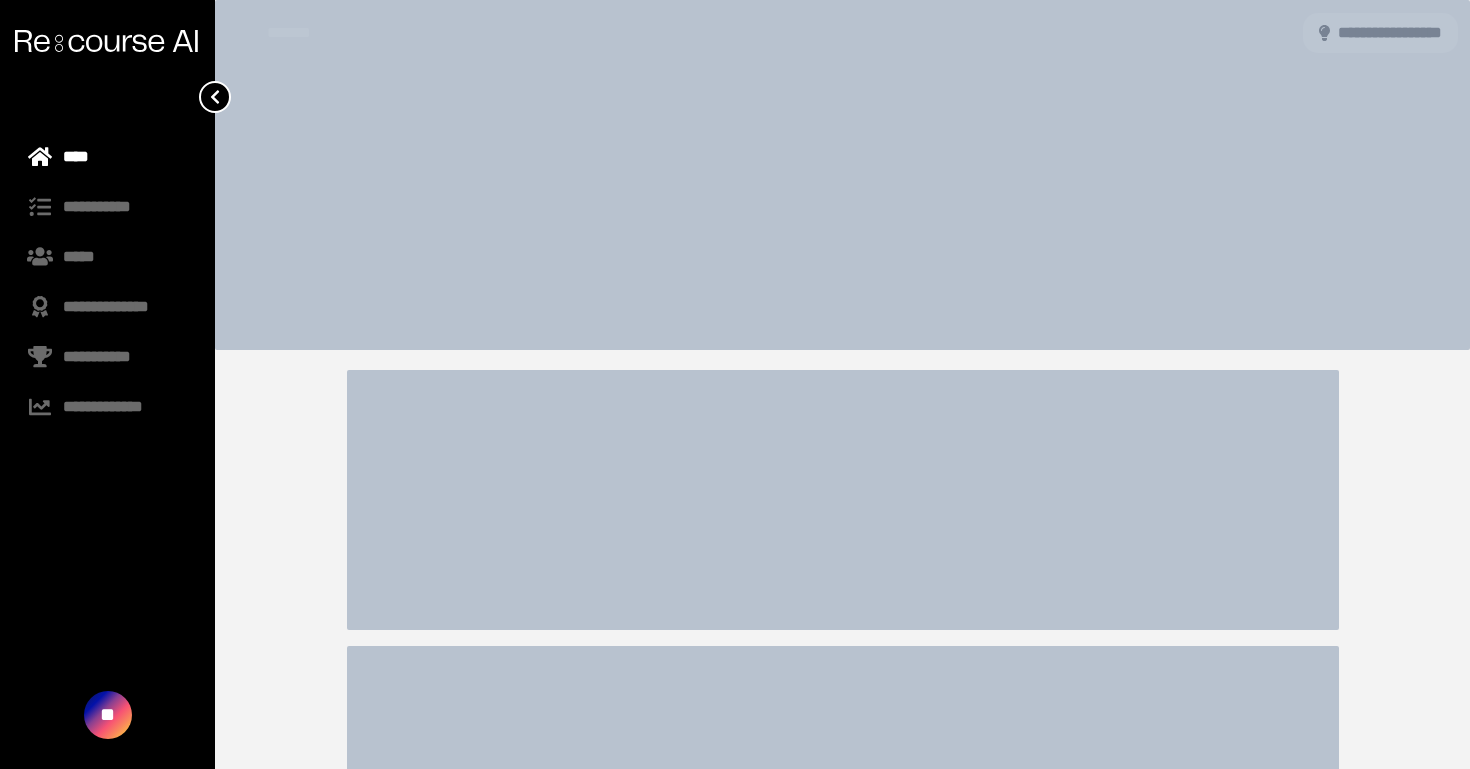 scroll, scrollTop: 0, scrollLeft: 0, axis: both 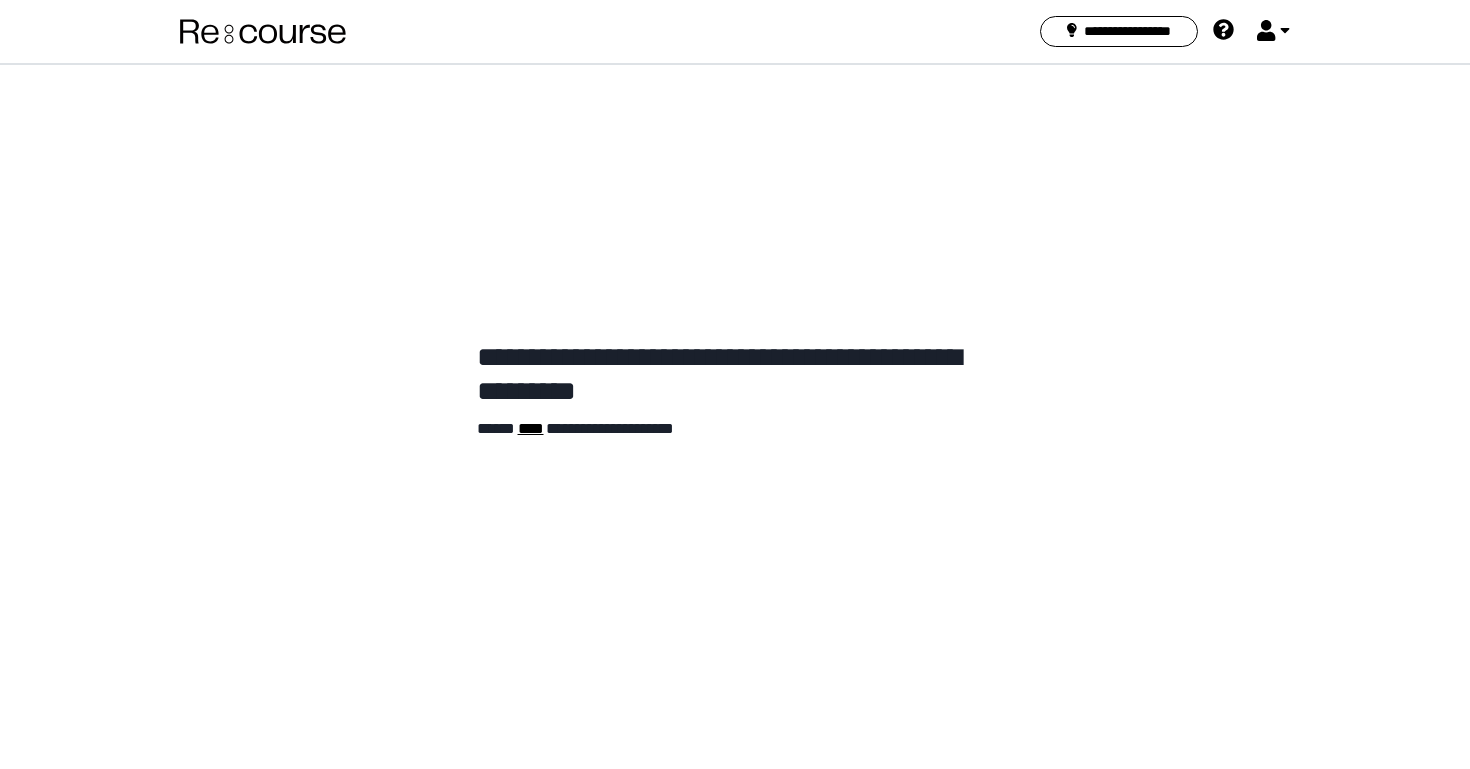 click at bounding box center (263, 31) 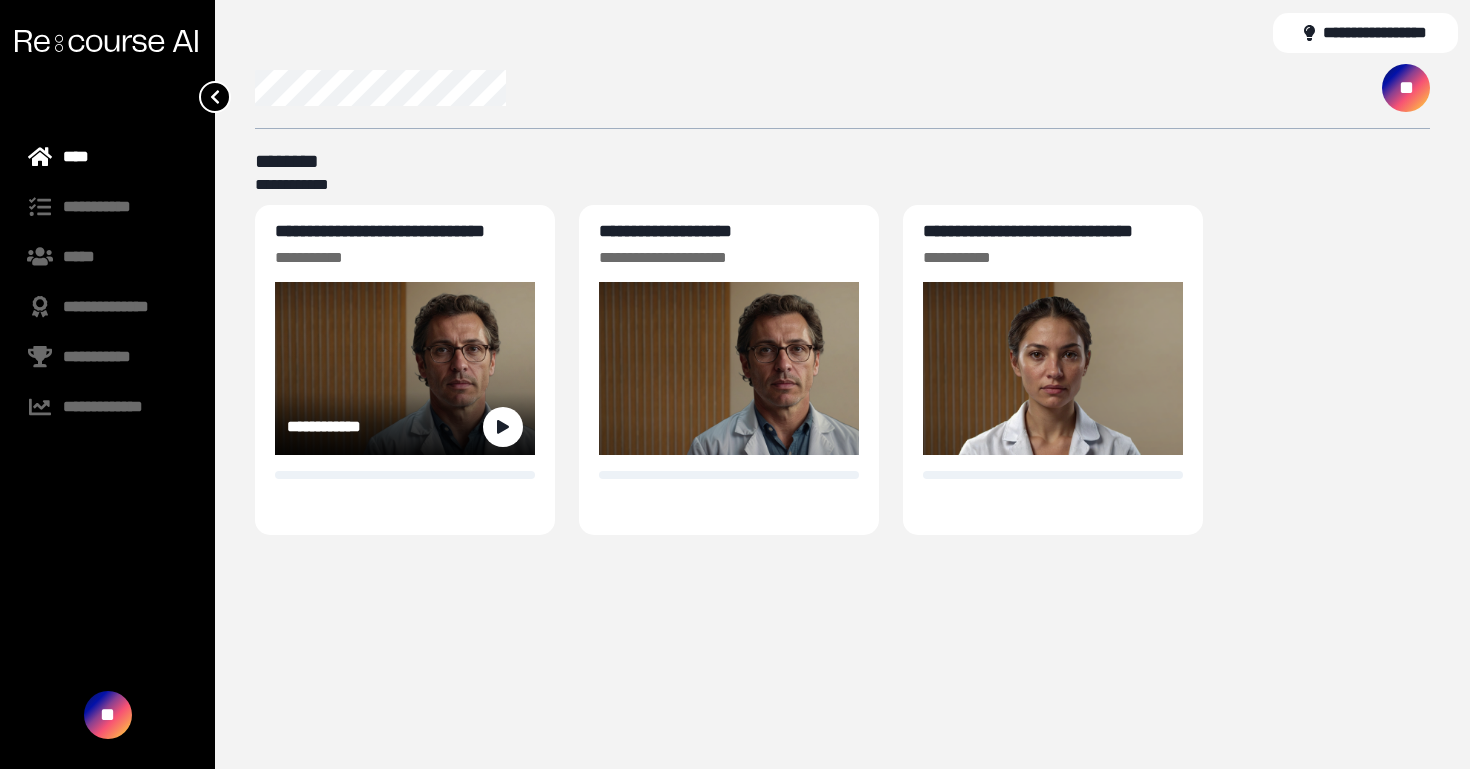 click on "**********" at bounding box center (380, 231) 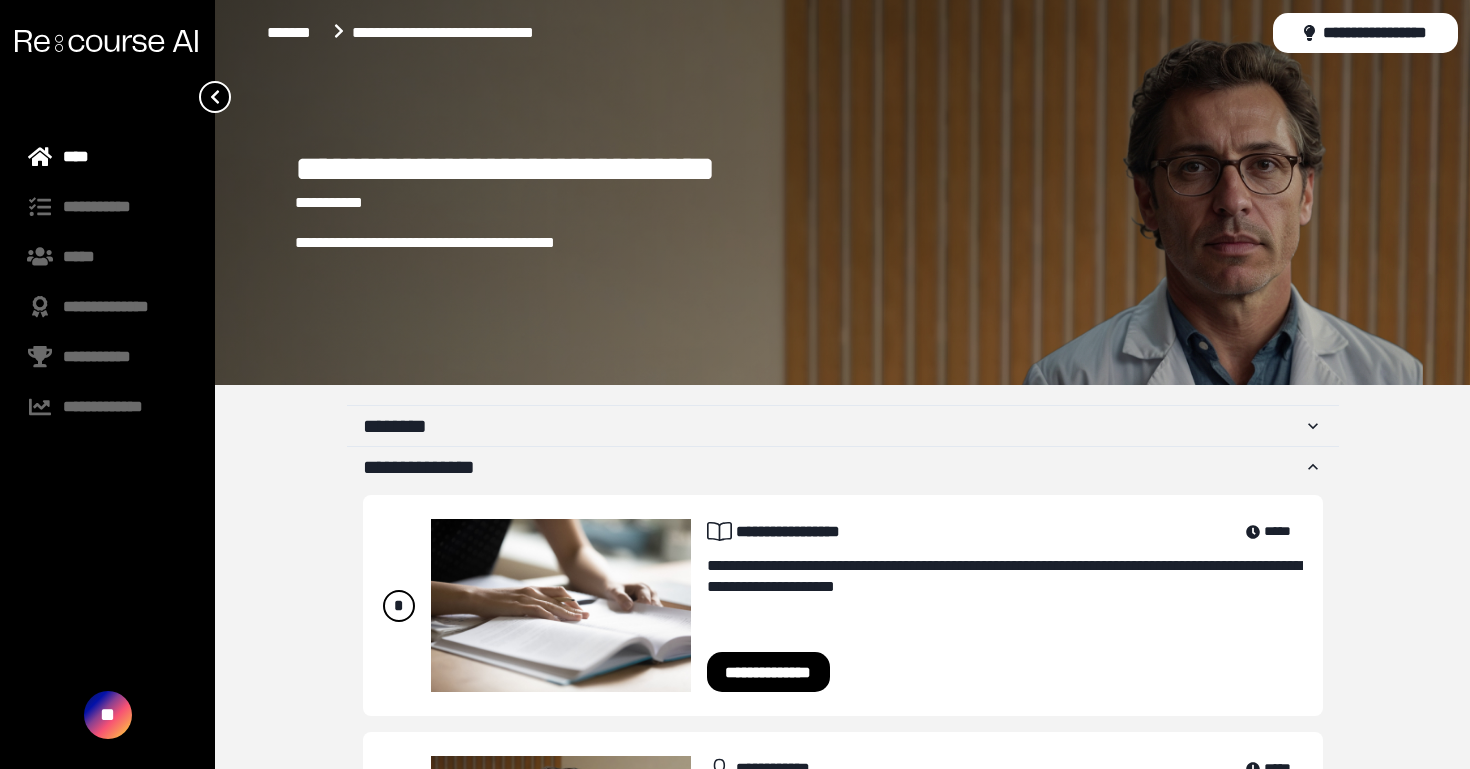 scroll, scrollTop: 225, scrollLeft: 0, axis: vertical 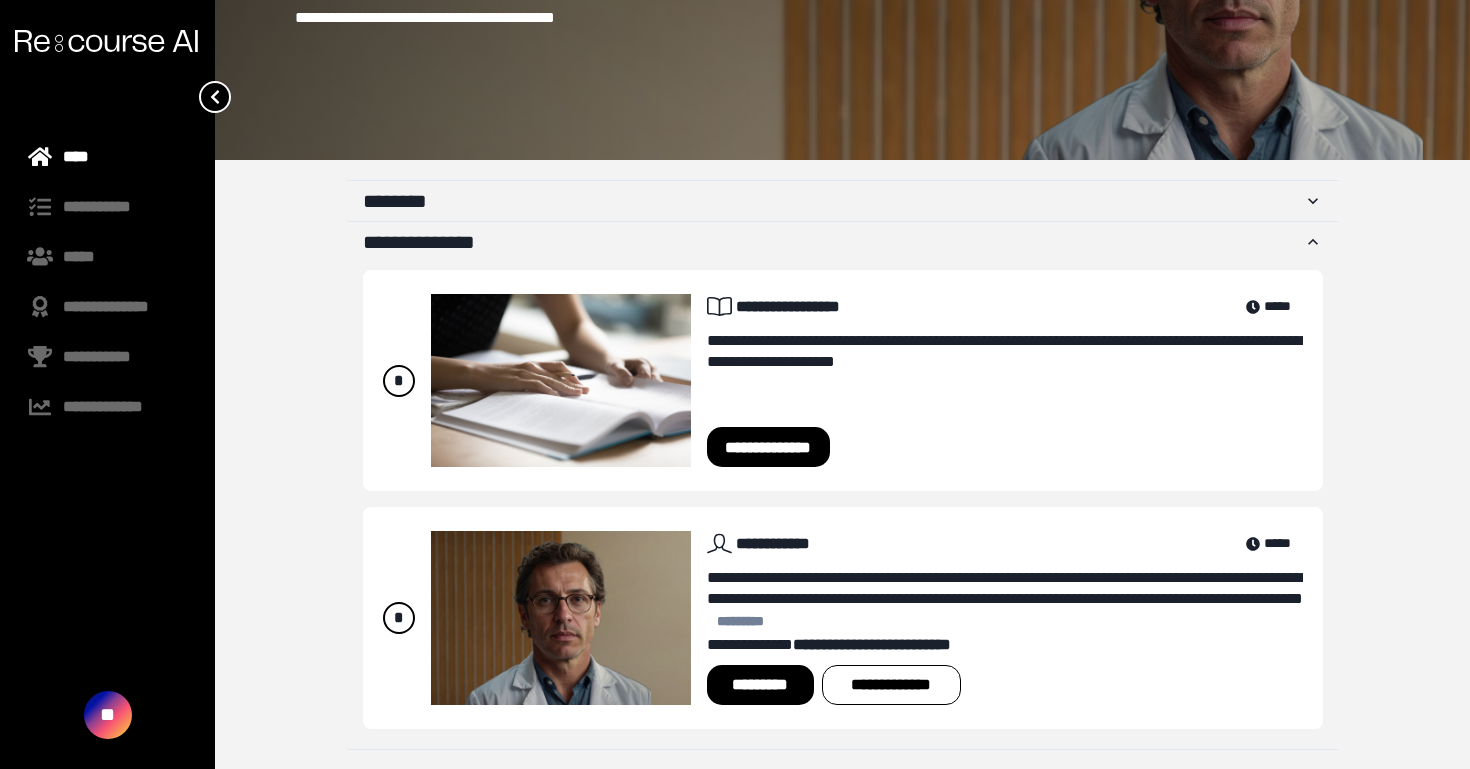 click on "*********" at bounding box center (760, 685) 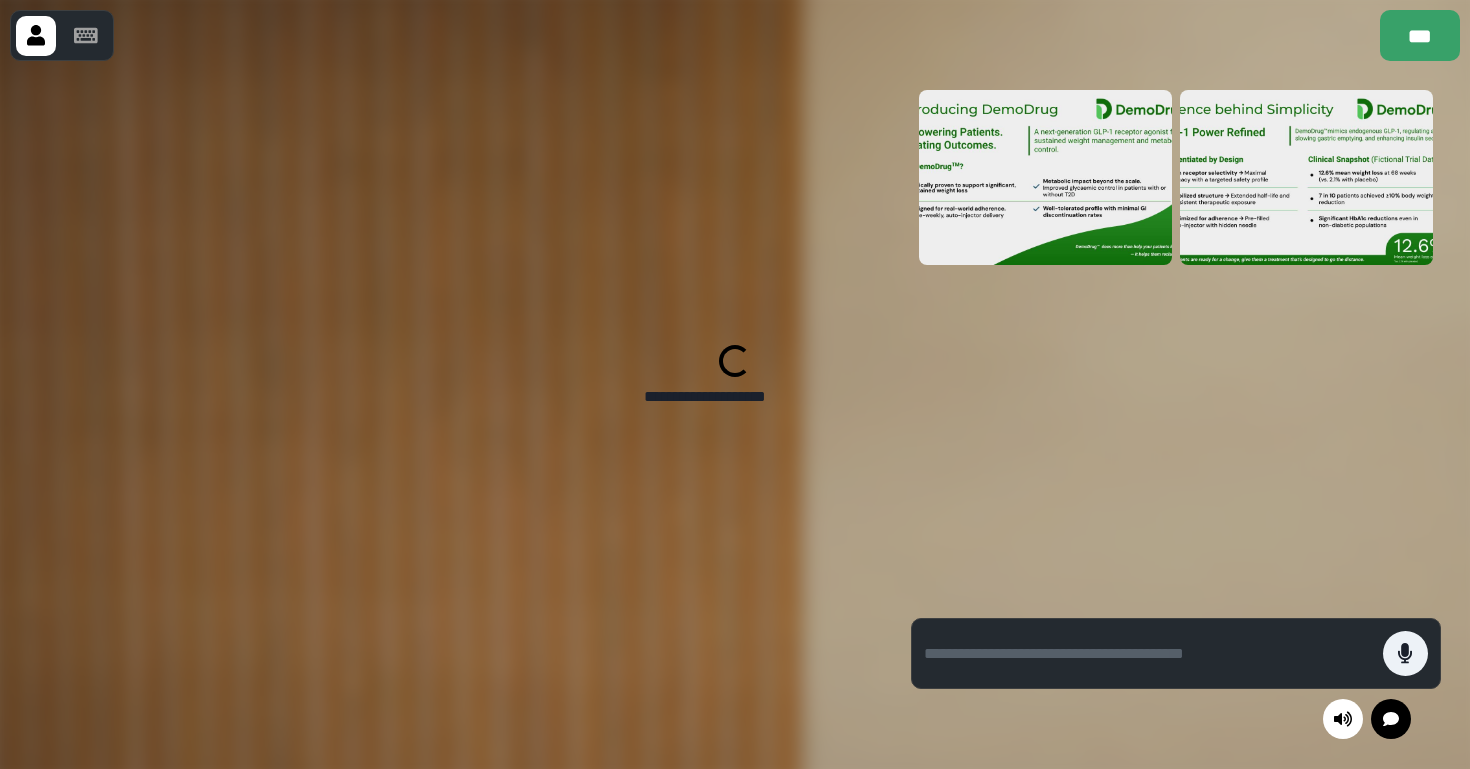 click at bounding box center [441, 414] 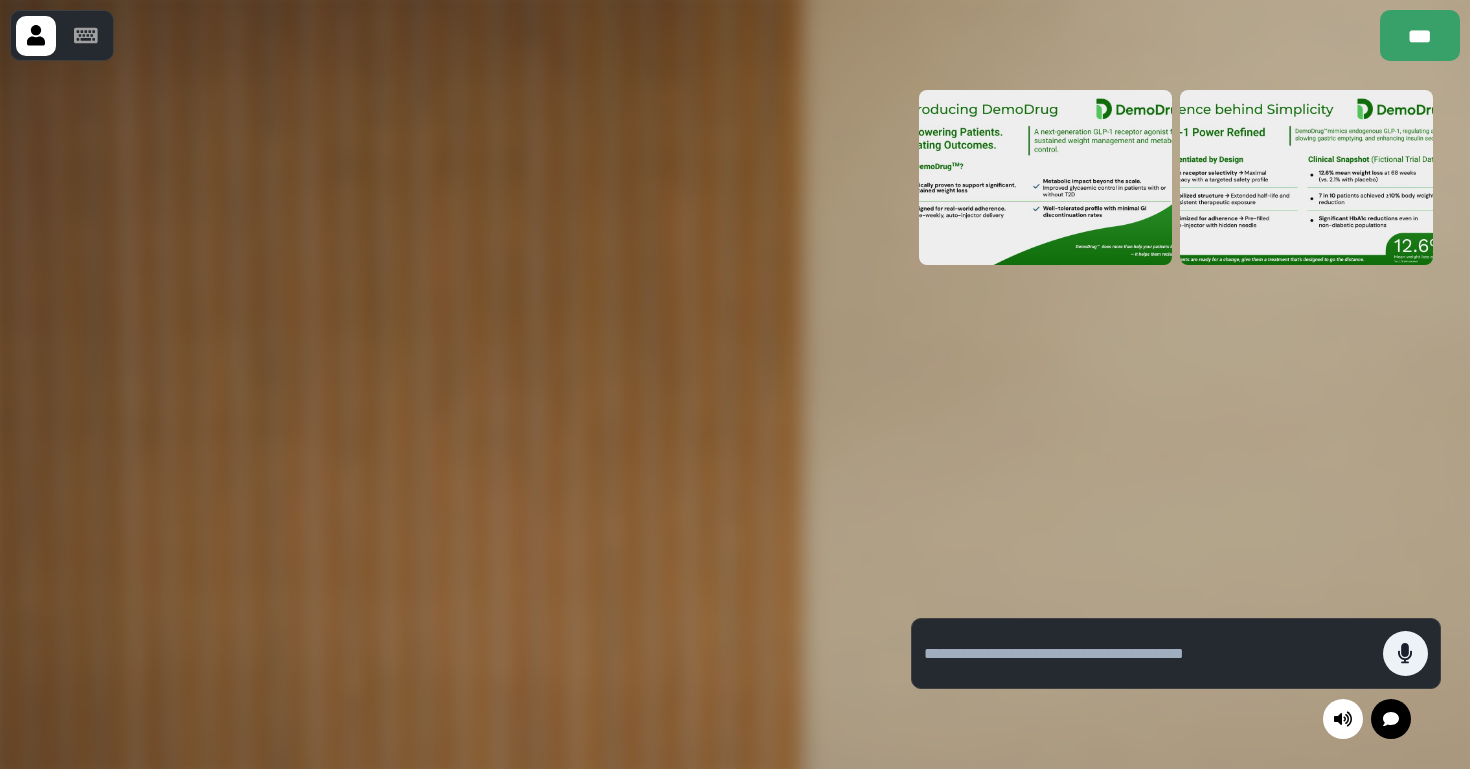 click at bounding box center (441, 414) 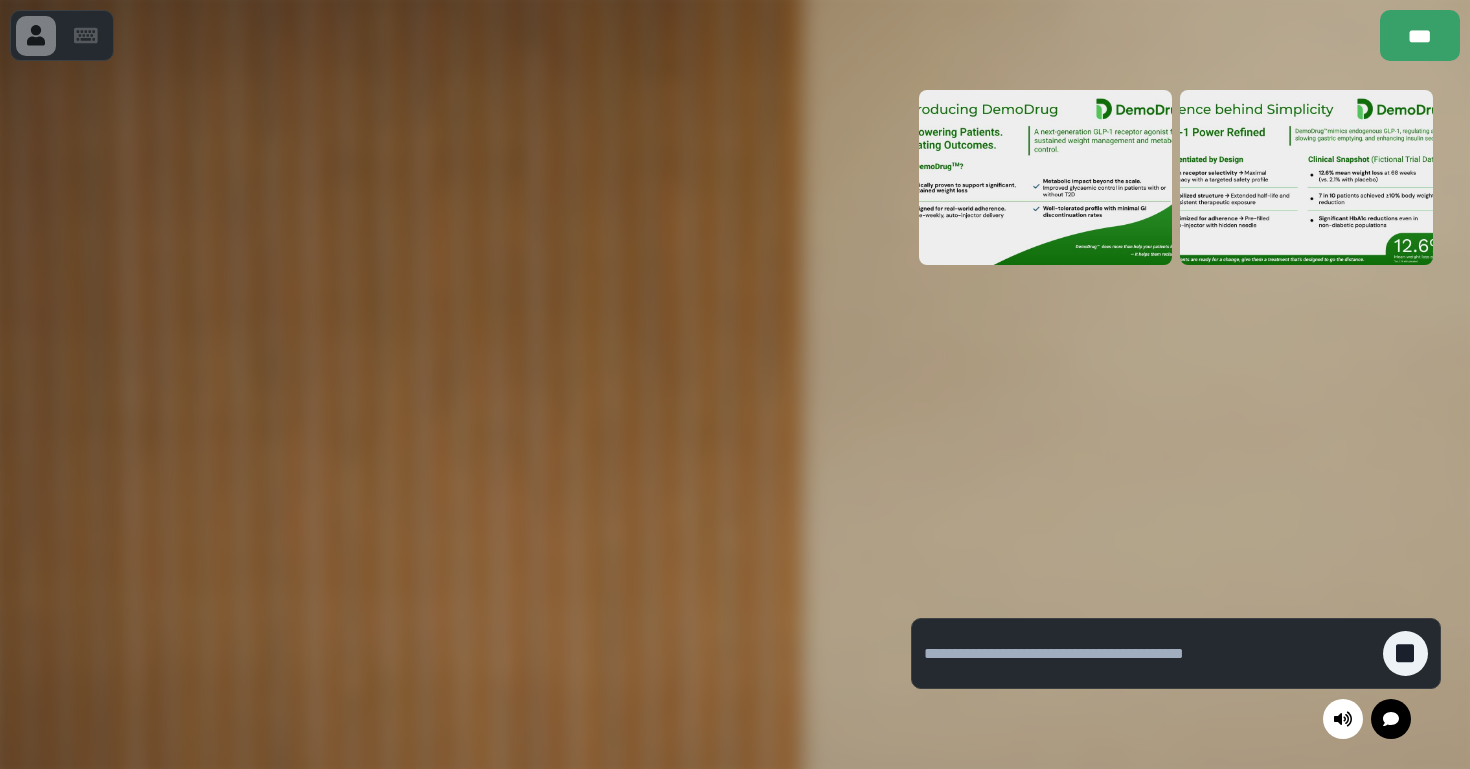 click at bounding box center (1176, 384) 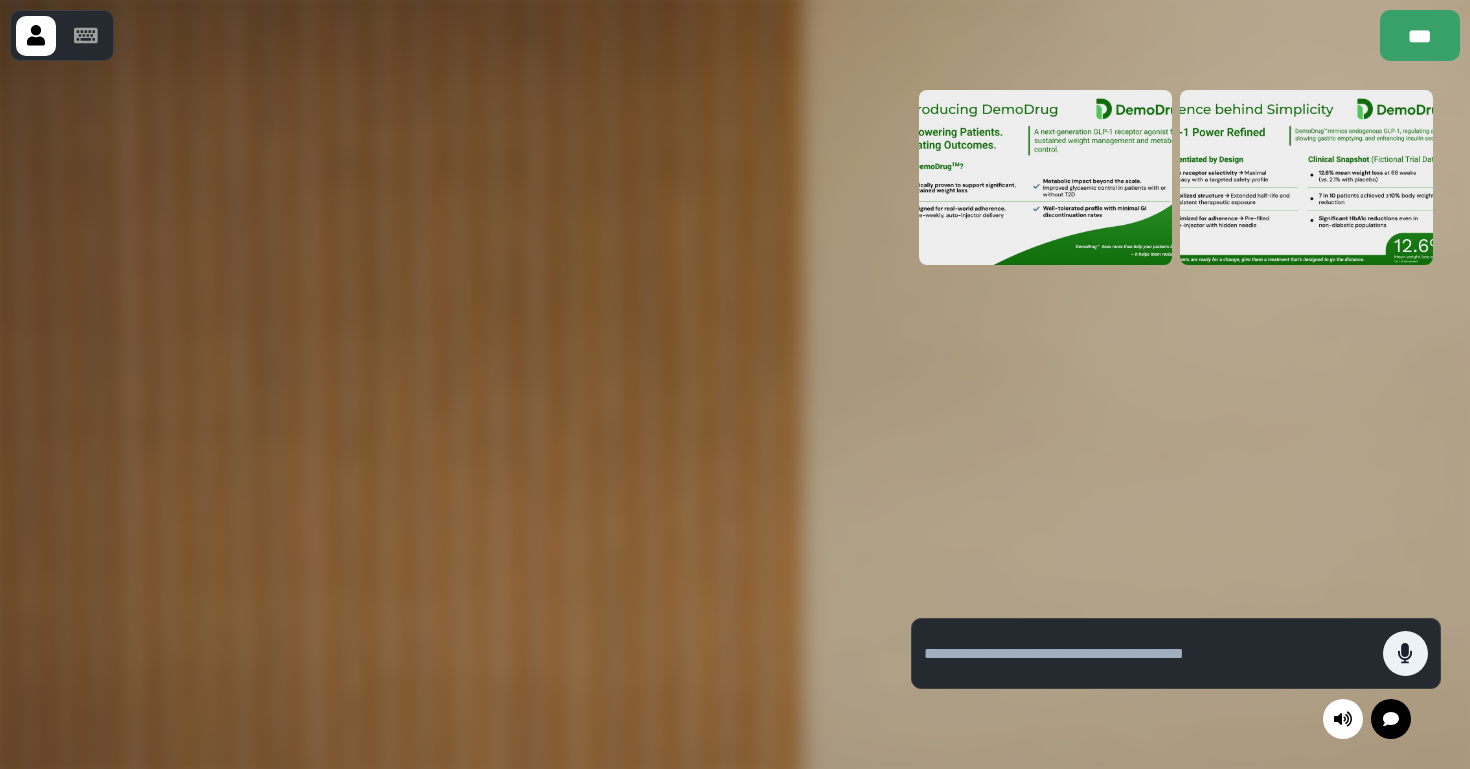 click at bounding box center [1176, 384] 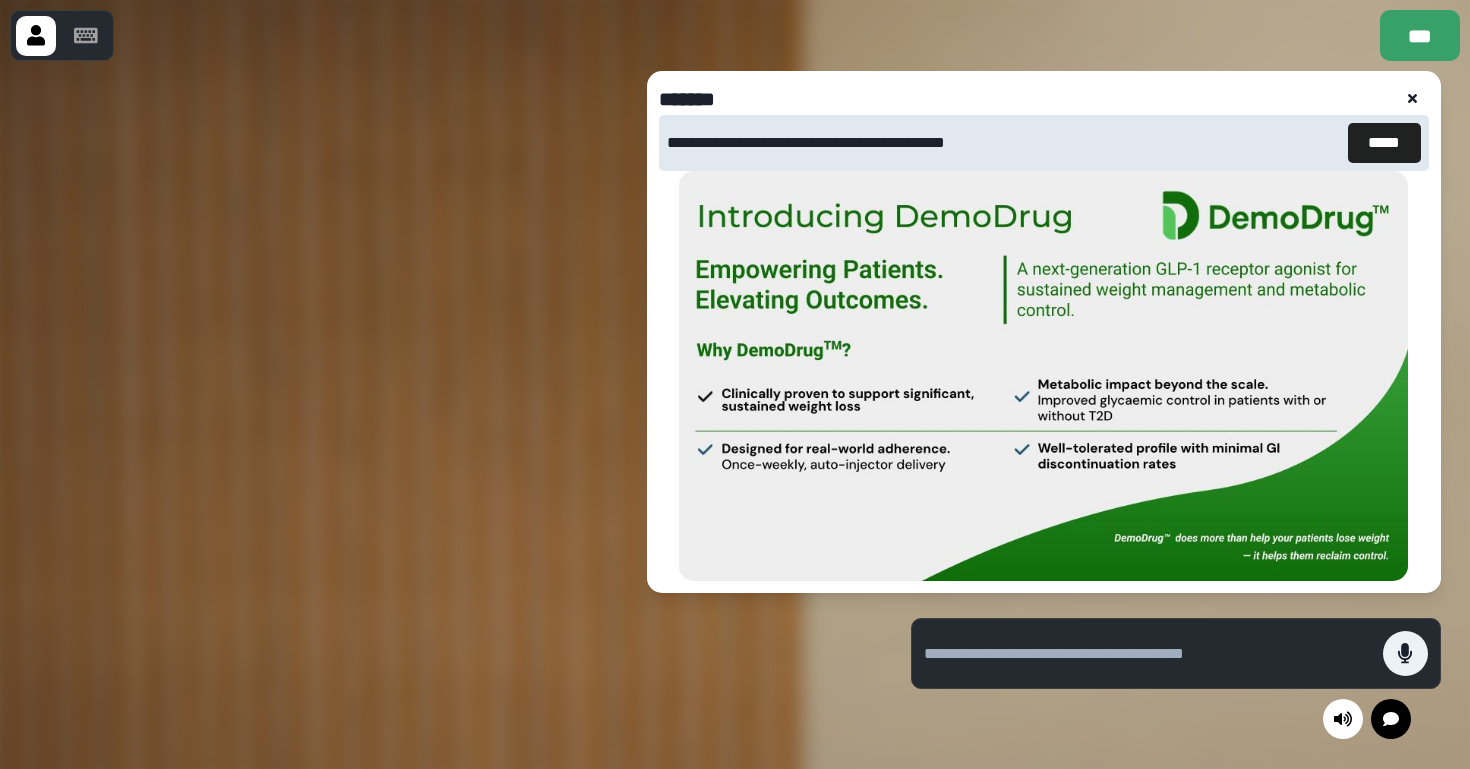 click at bounding box center [1413, 99] 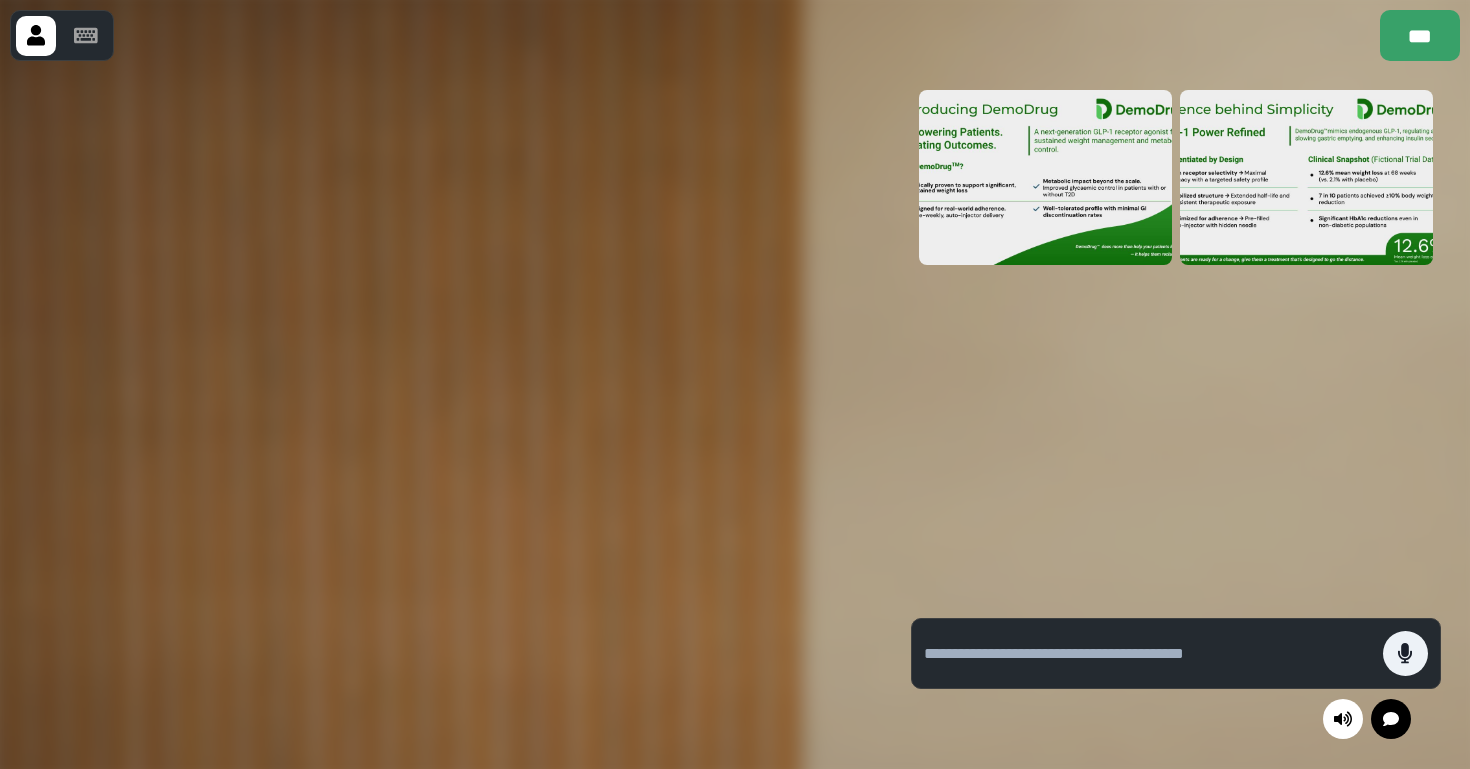 click on "***" at bounding box center (735, 35) 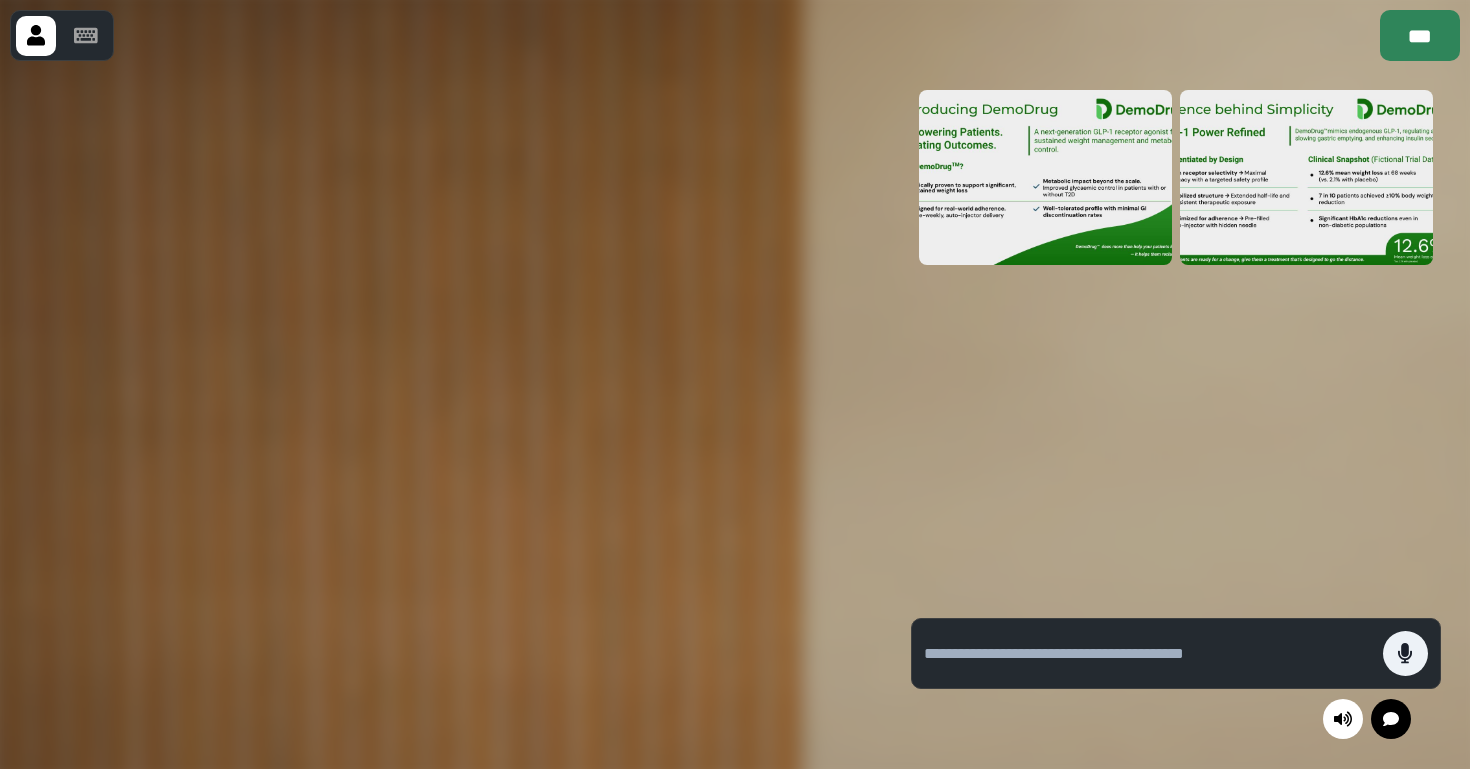 click on "***" at bounding box center [1420, 35] 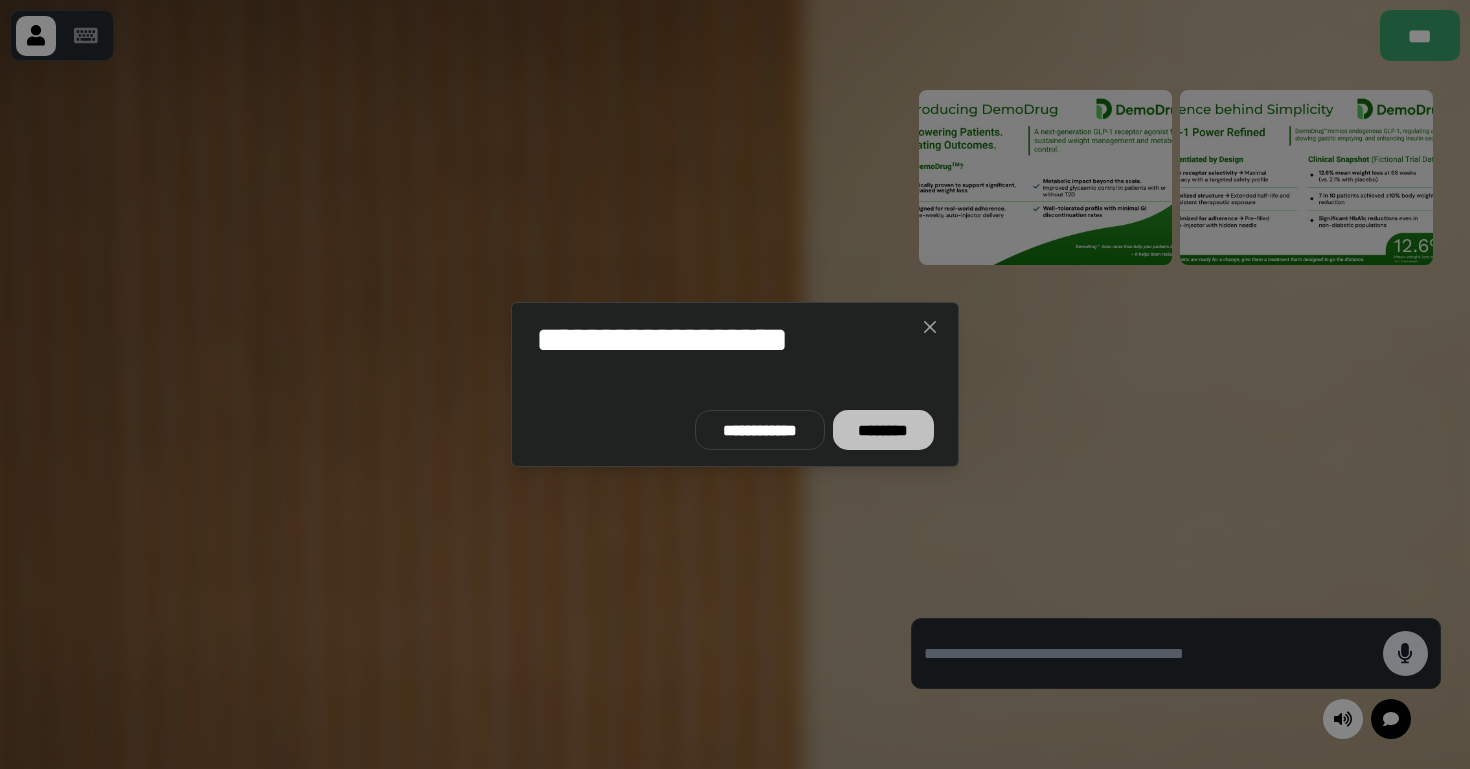 click on "********" at bounding box center (883, 430) 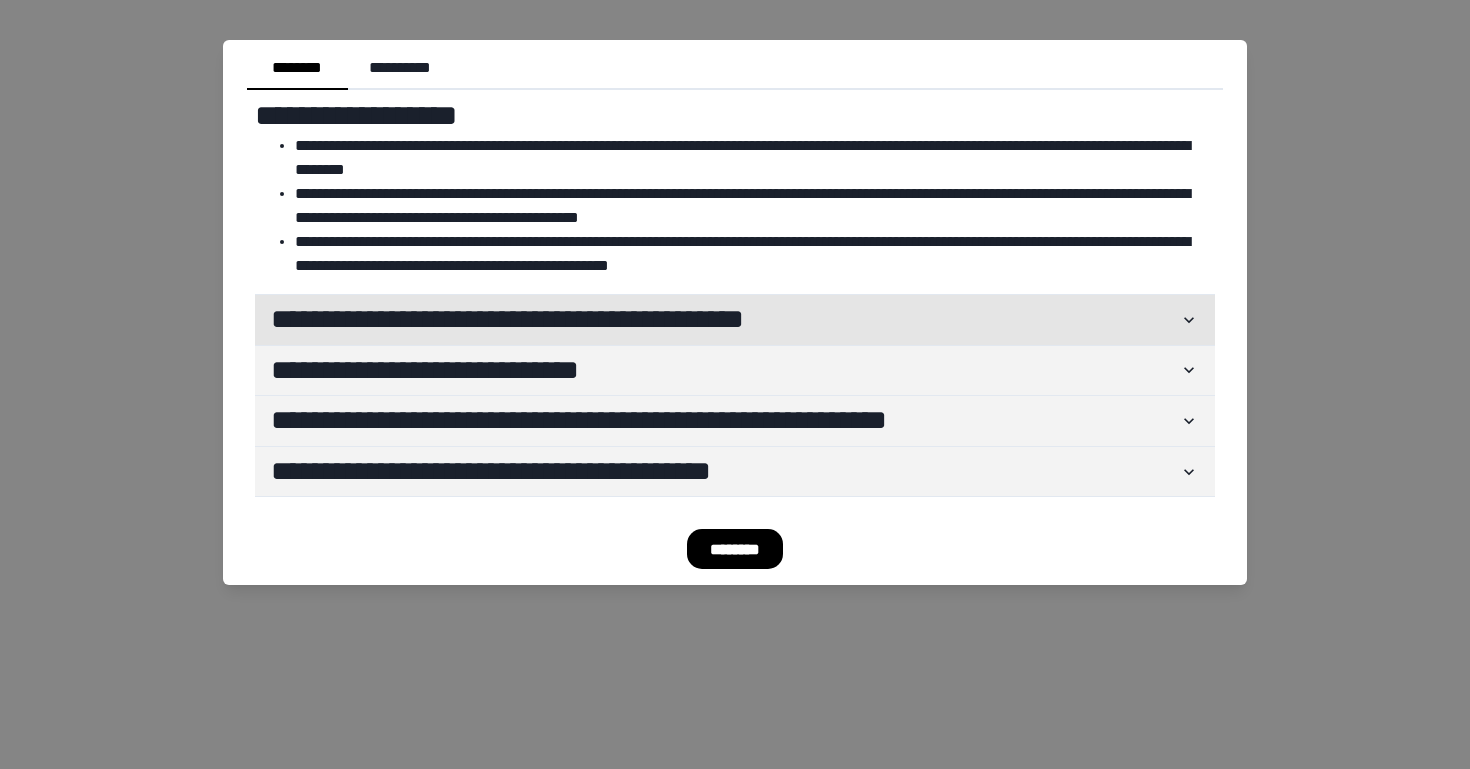 click on "**********" at bounding box center [725, 320] 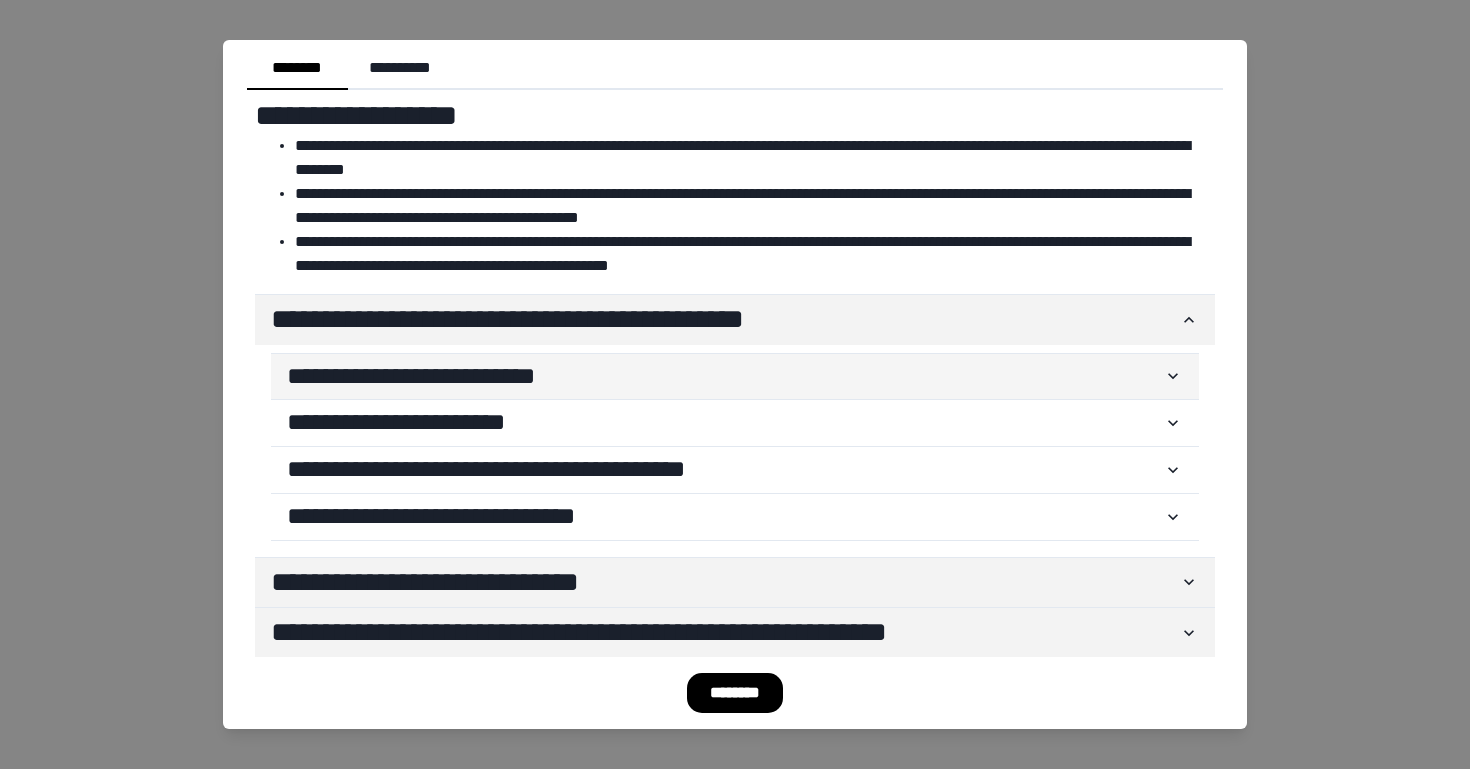 click on "**********" at bounding box center (735, 377) 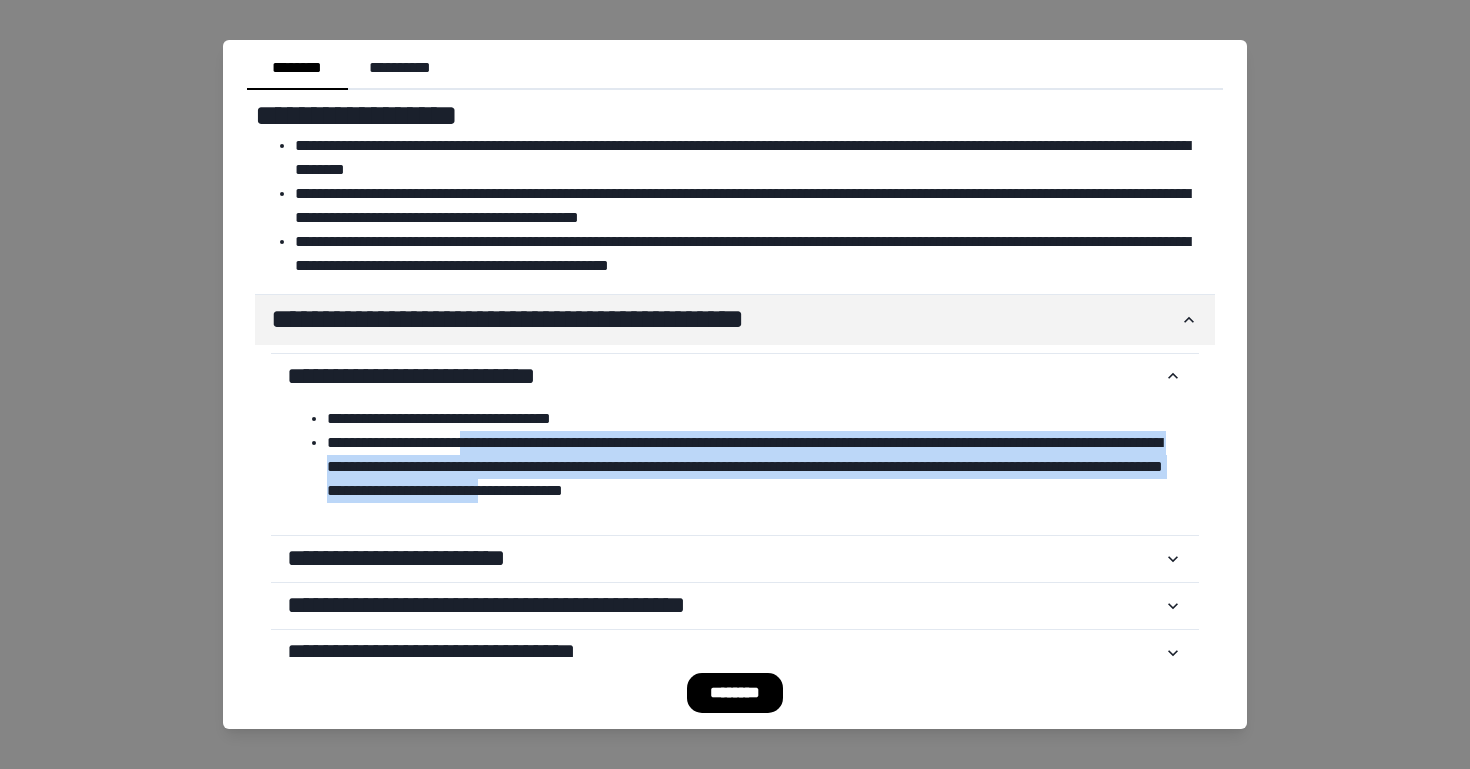 drag, startPoint x: 500, startPoint y: 439, endPoint x: 883, endPoint y: 500, distance: 387.82727 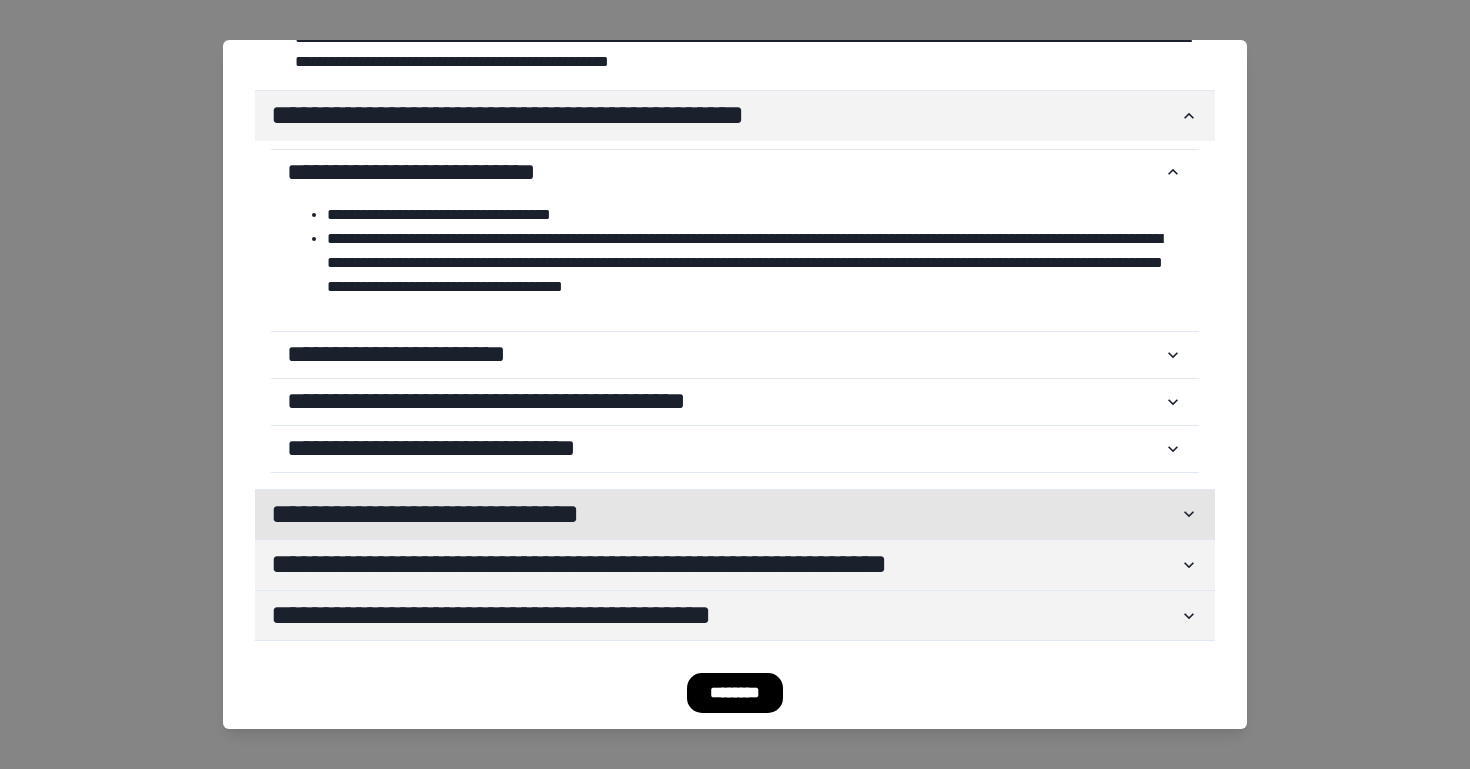 click on "**********" at bounding box center [725, 515] 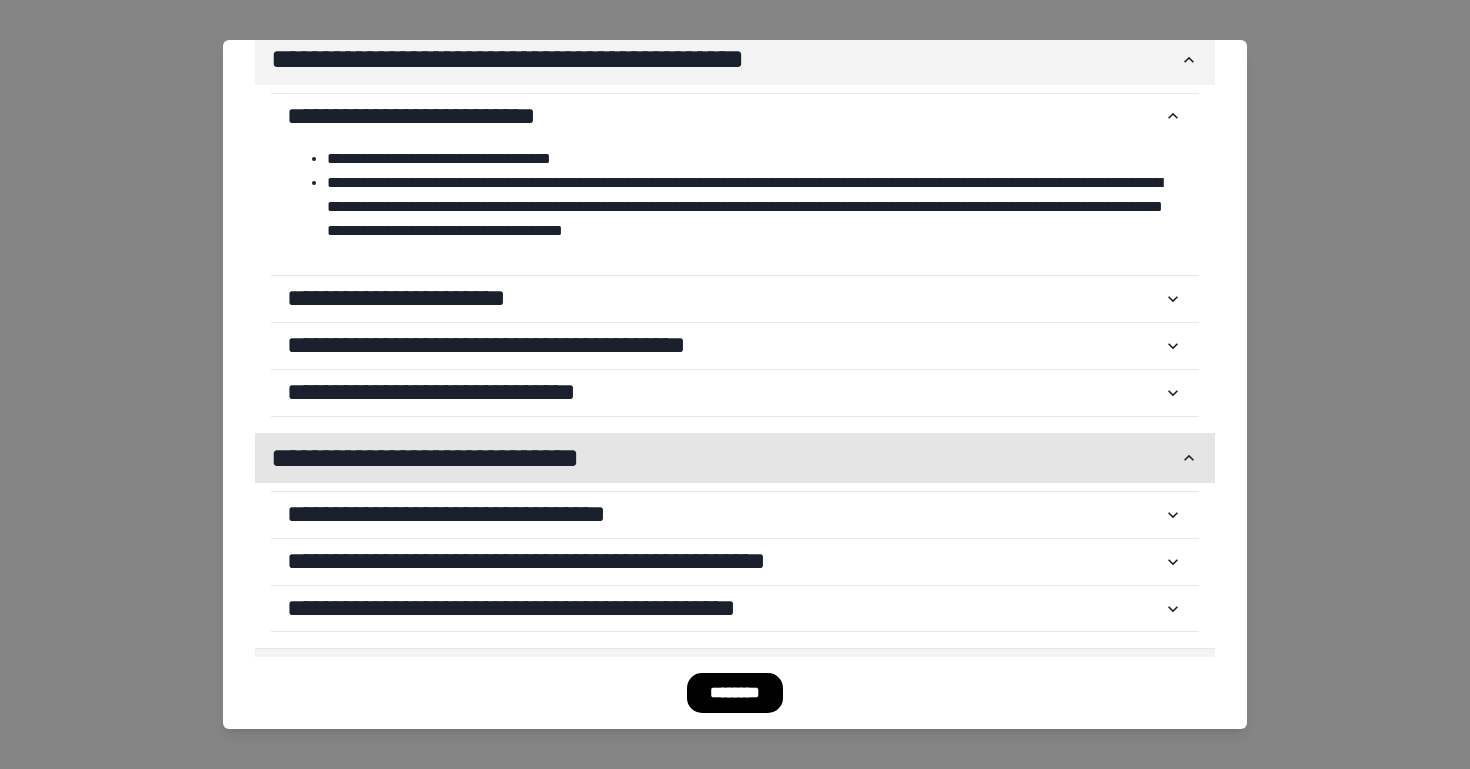click on "**********" at bounding box center [725, 515] 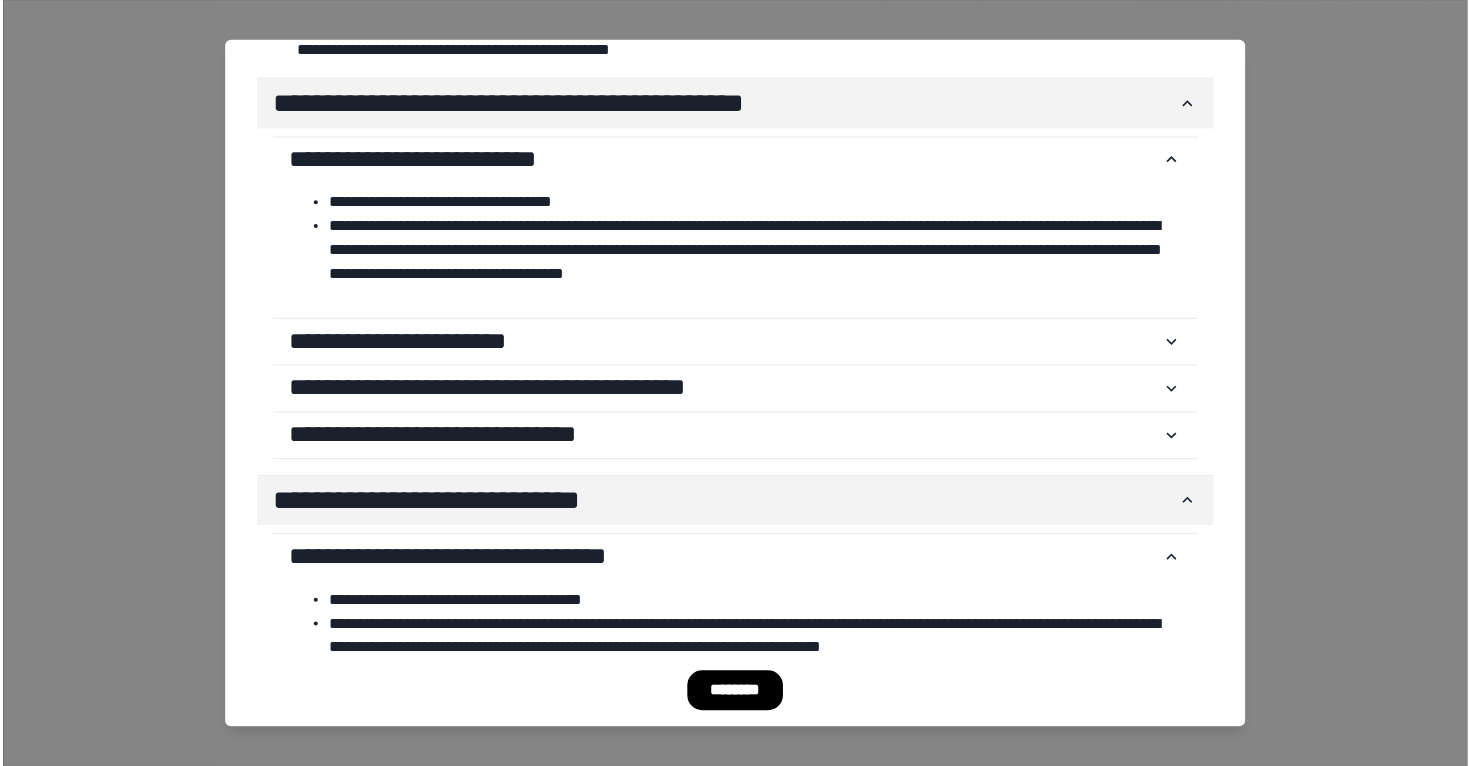 scroll, scrollTop: 0, scrollLeft: 0, axis: both 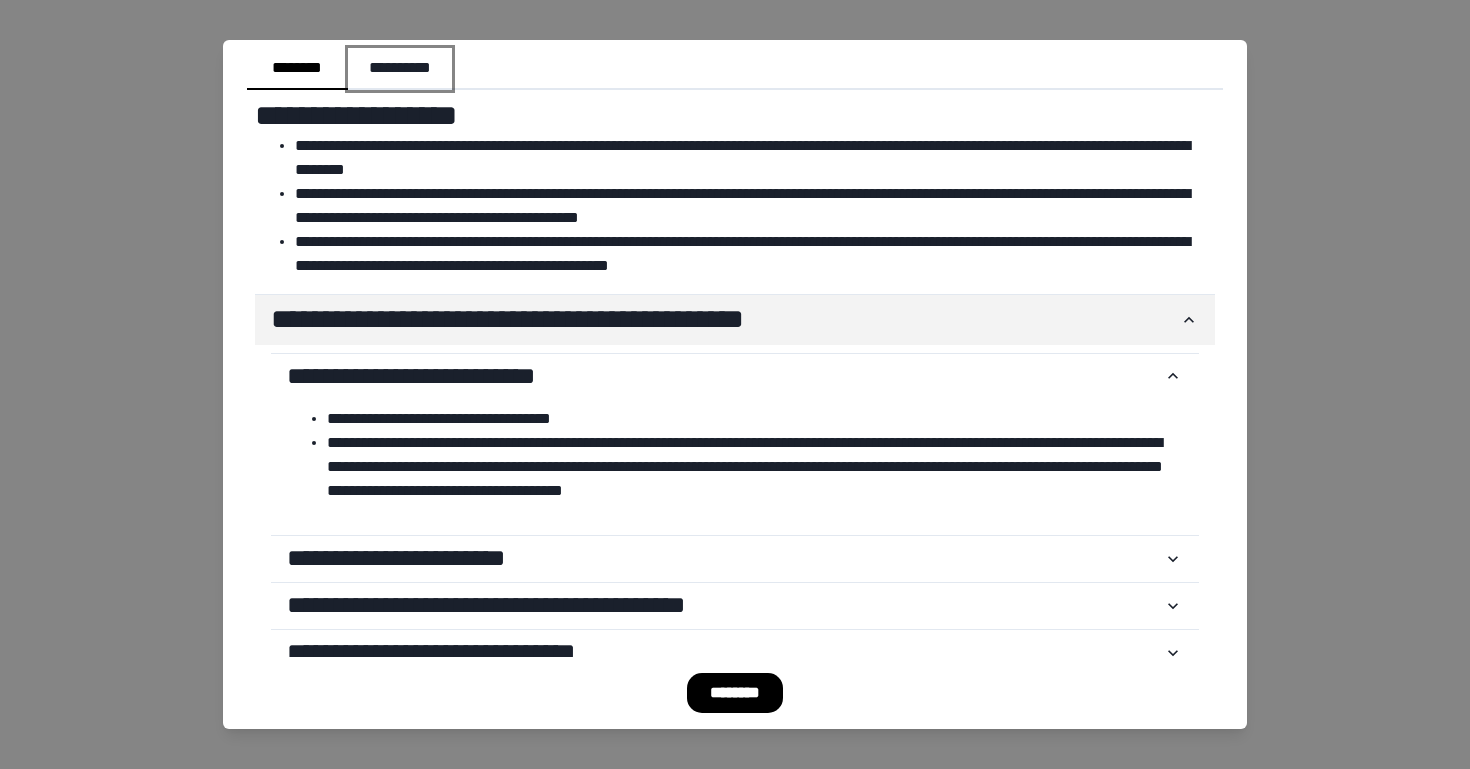 click on "**********" at bounding box center [400, 69] 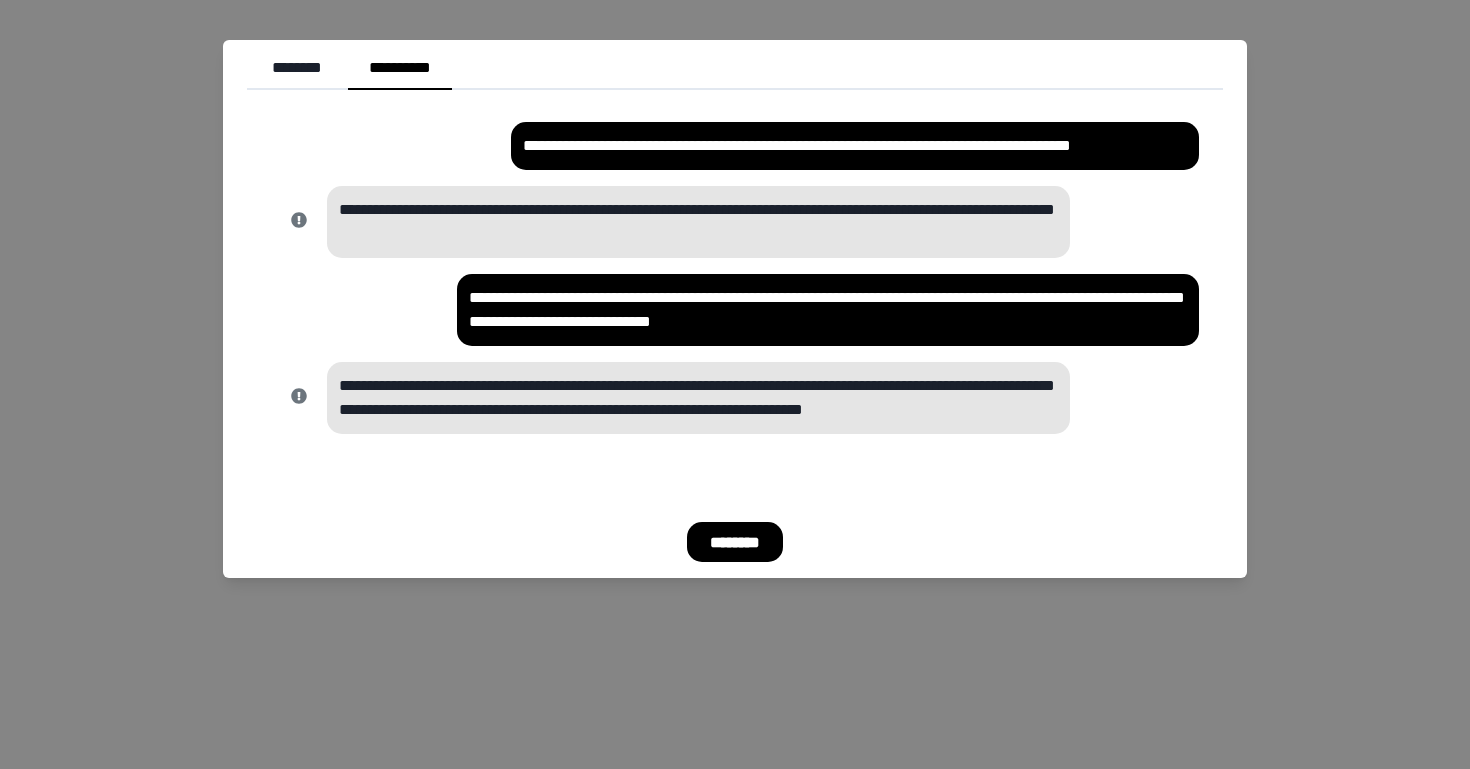 click on "**********" at bounding box center (855, 146) 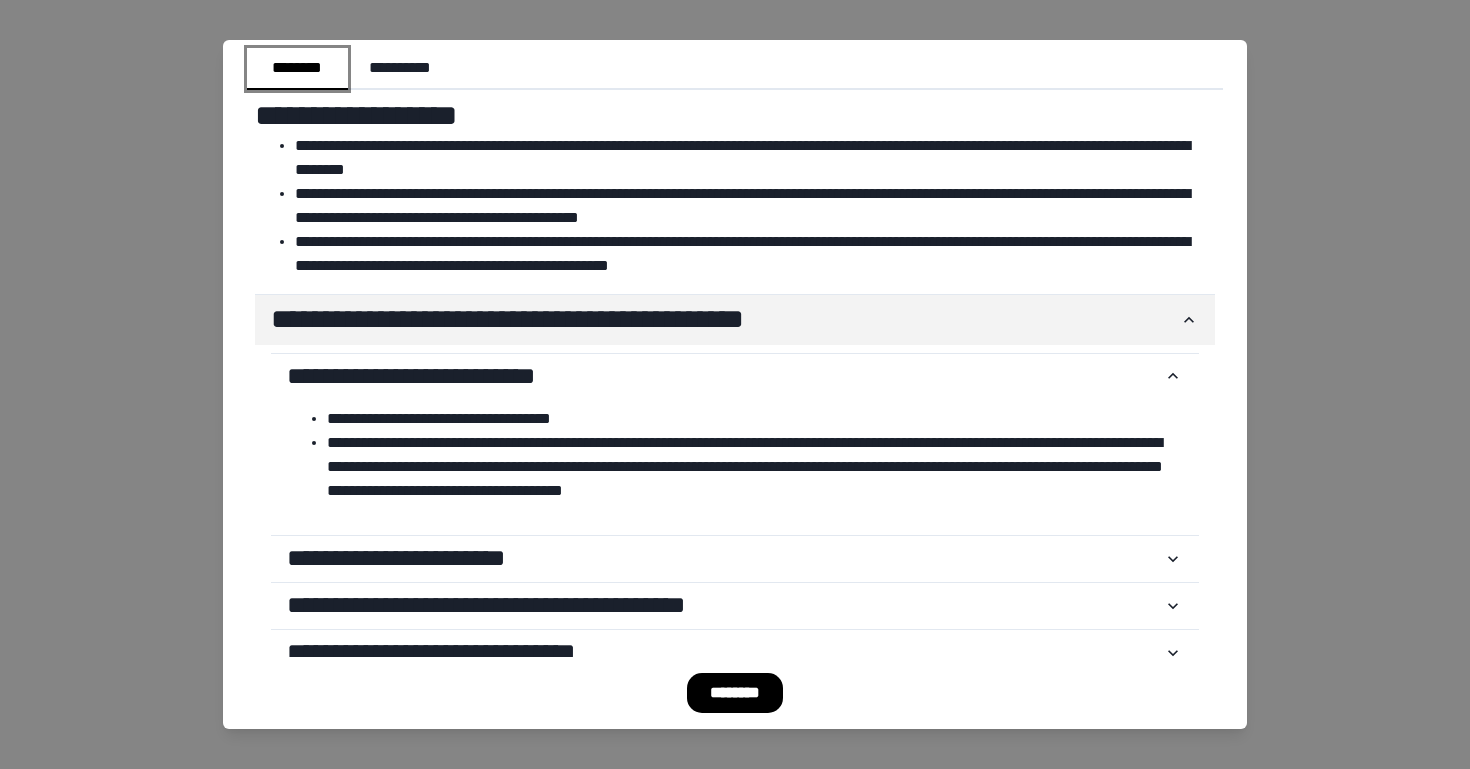 click on "********" at bounding box center [297, 69] 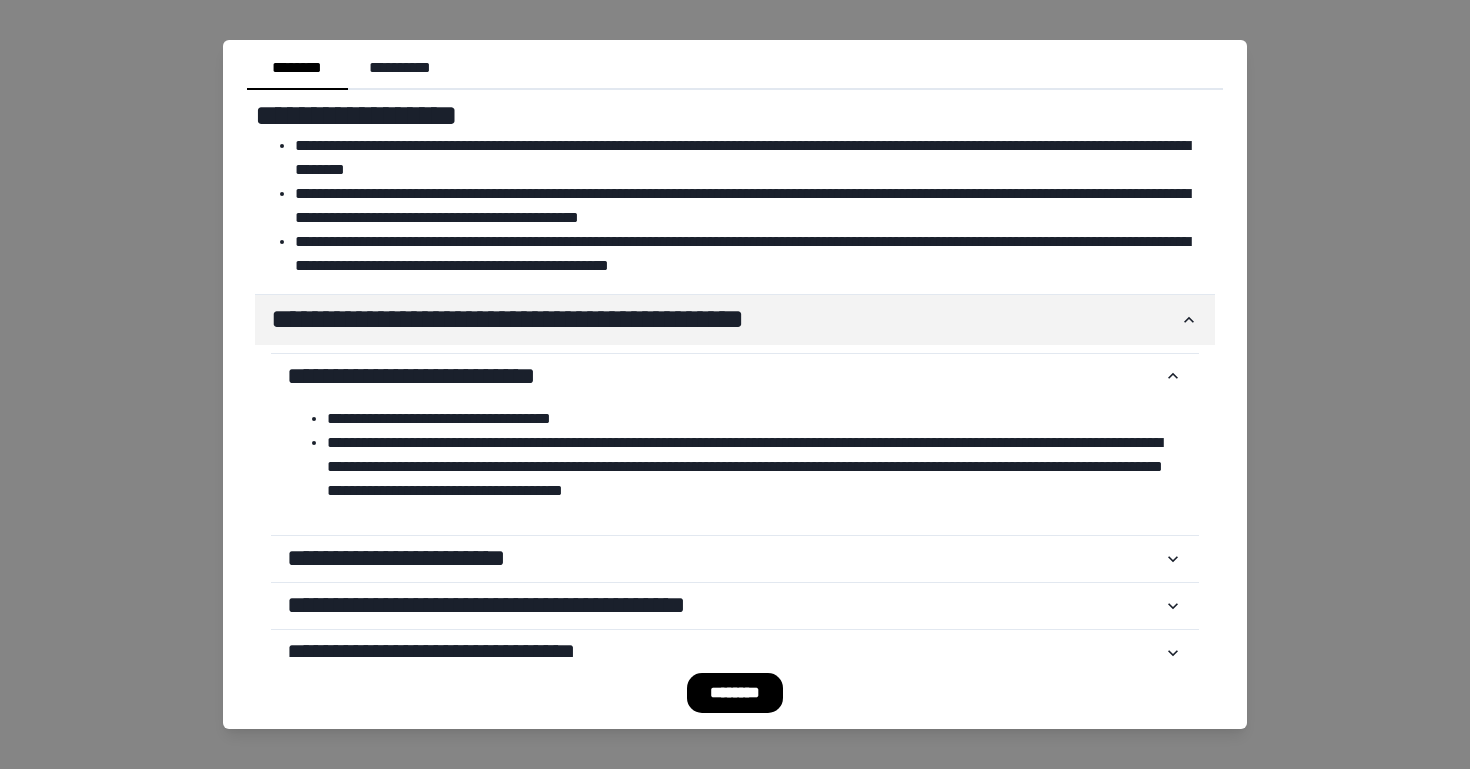 click on "**********" at bounding box center [755, 206] 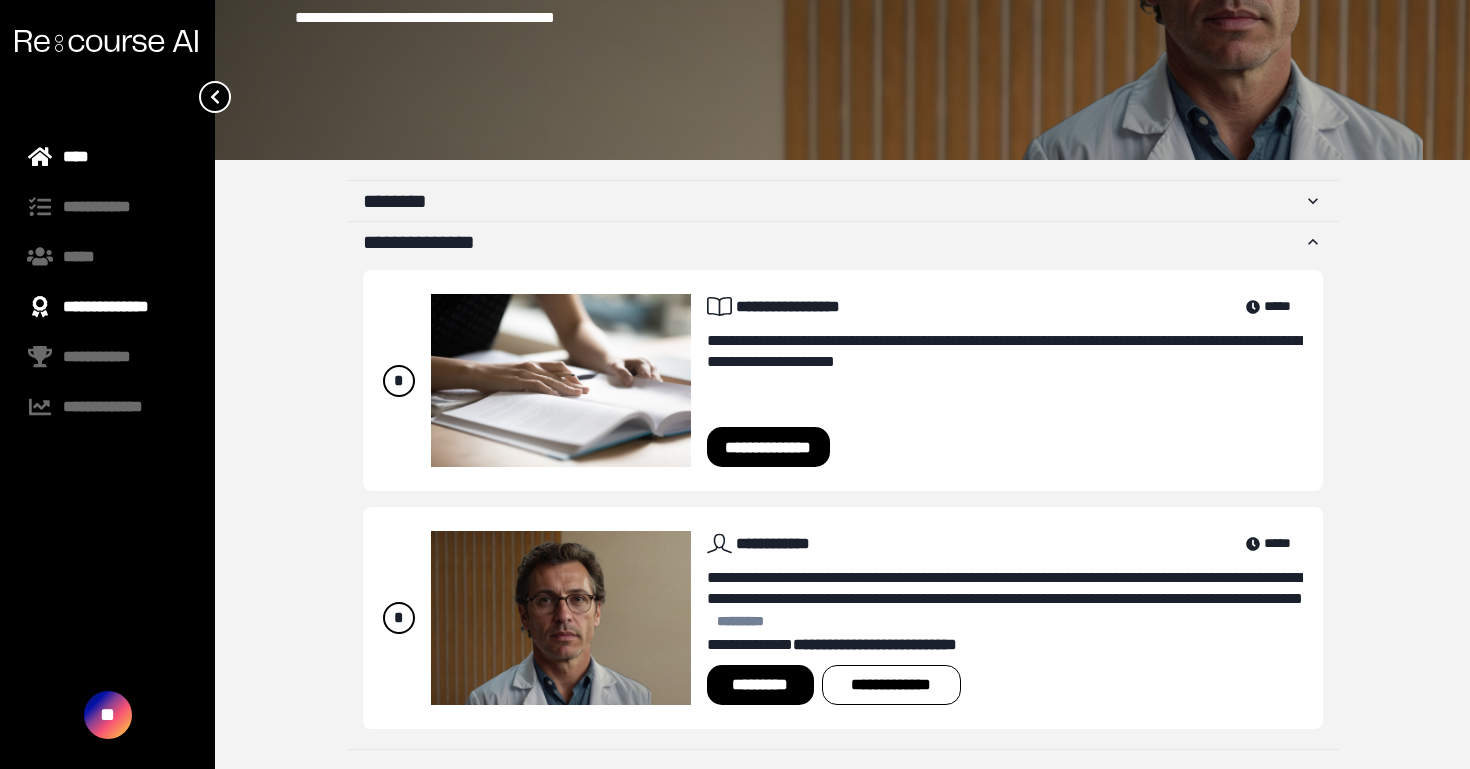 click on "**********" at bounding box center [107, 307] 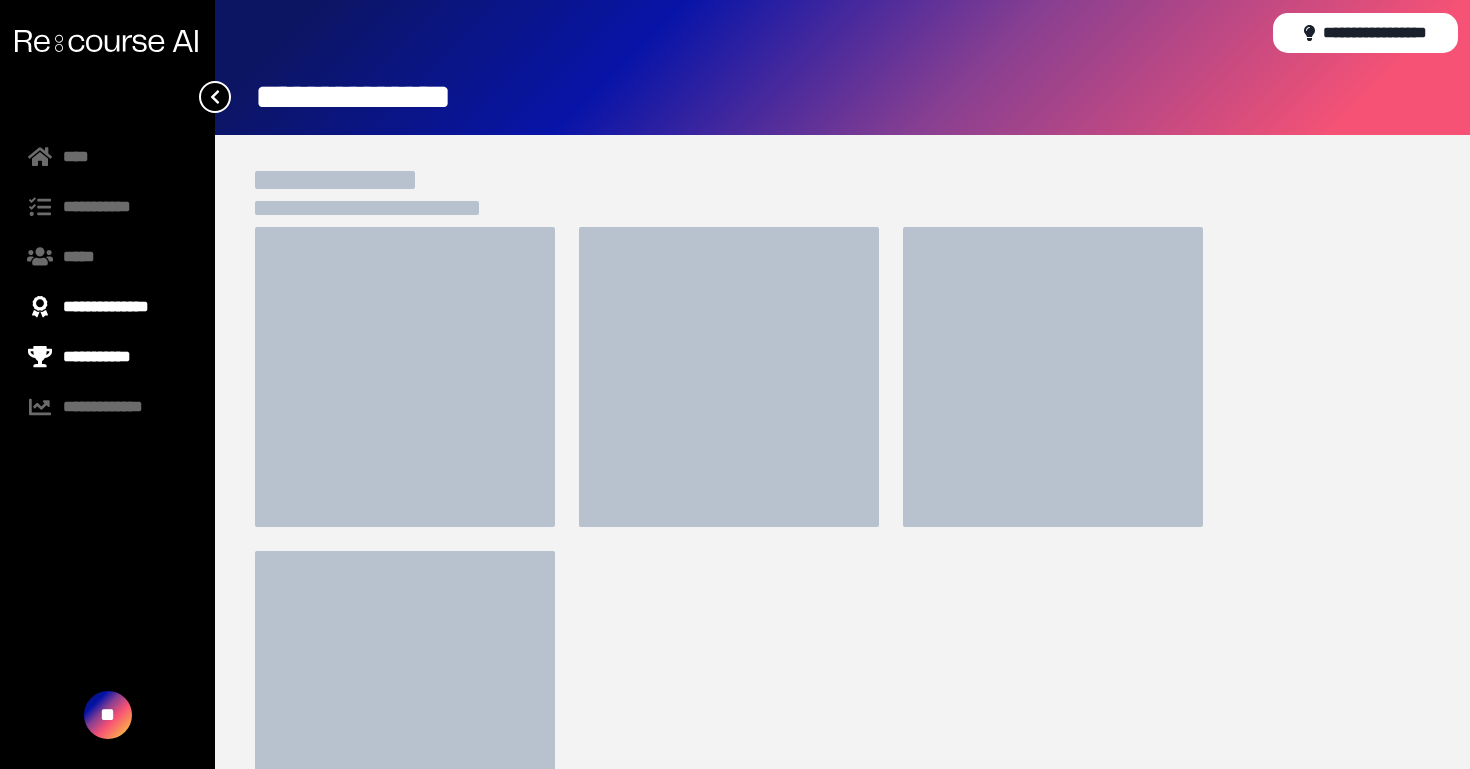click on "**********" at bounding box center [107, 357] 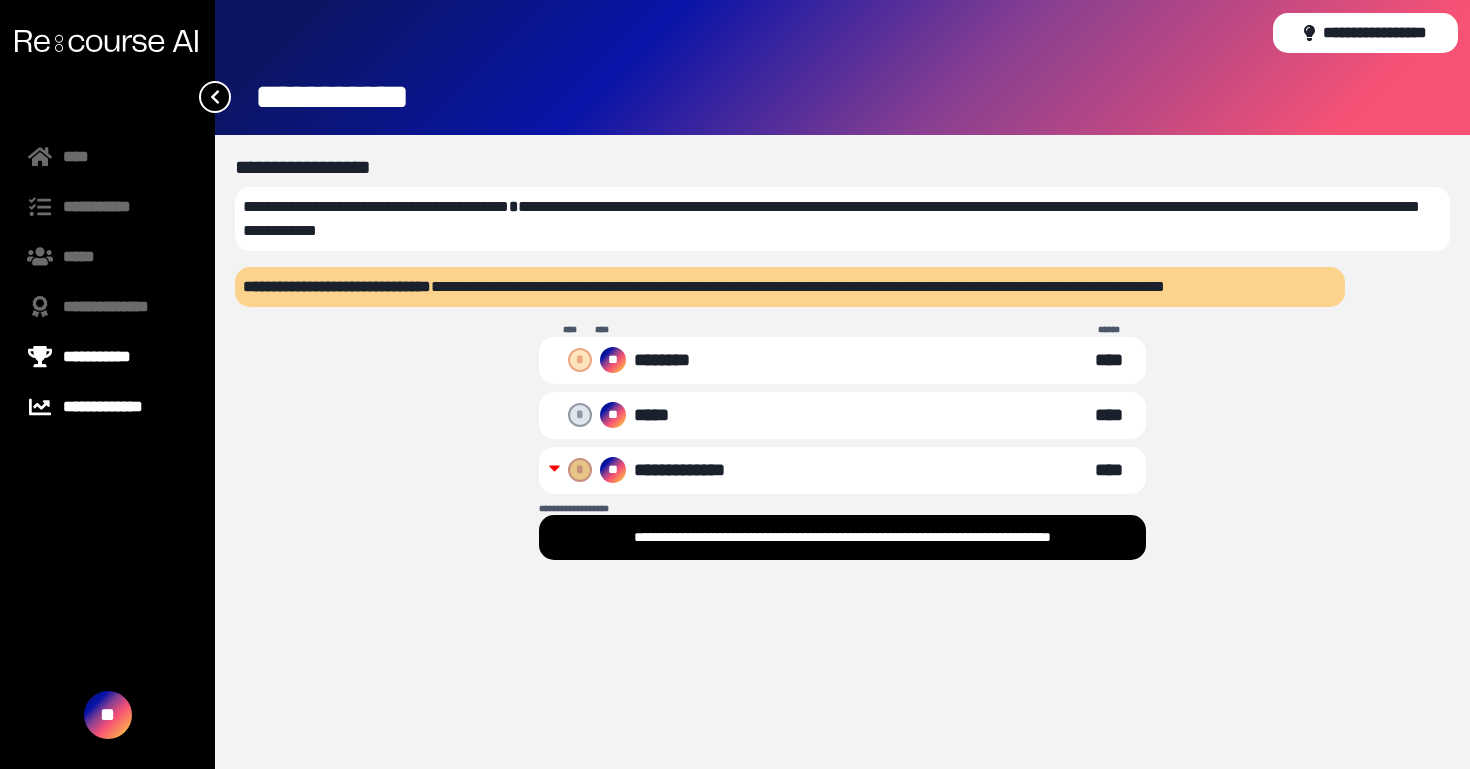 click on "**********" at bounding box center (107, 407) 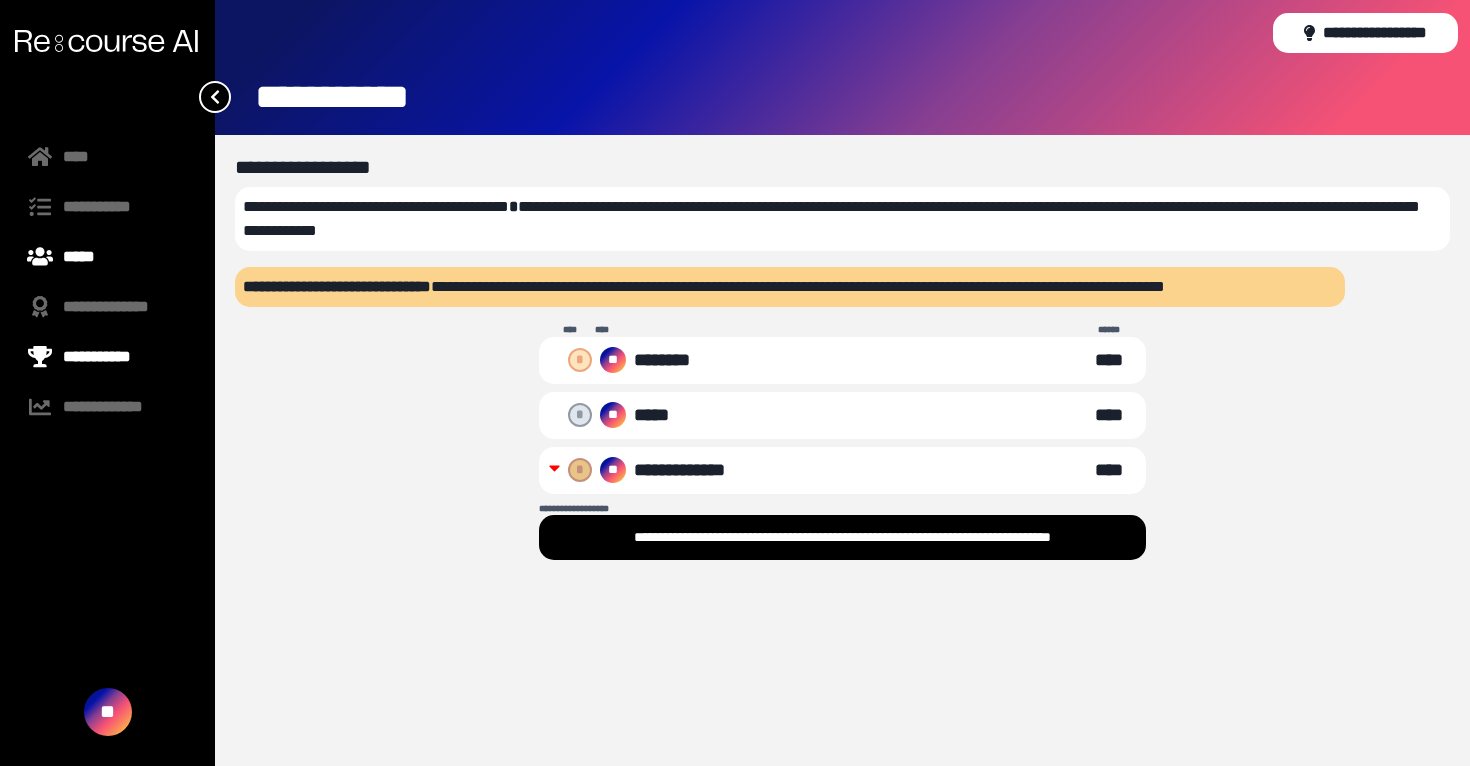 click on "*****" at bounding box center (107, 257) 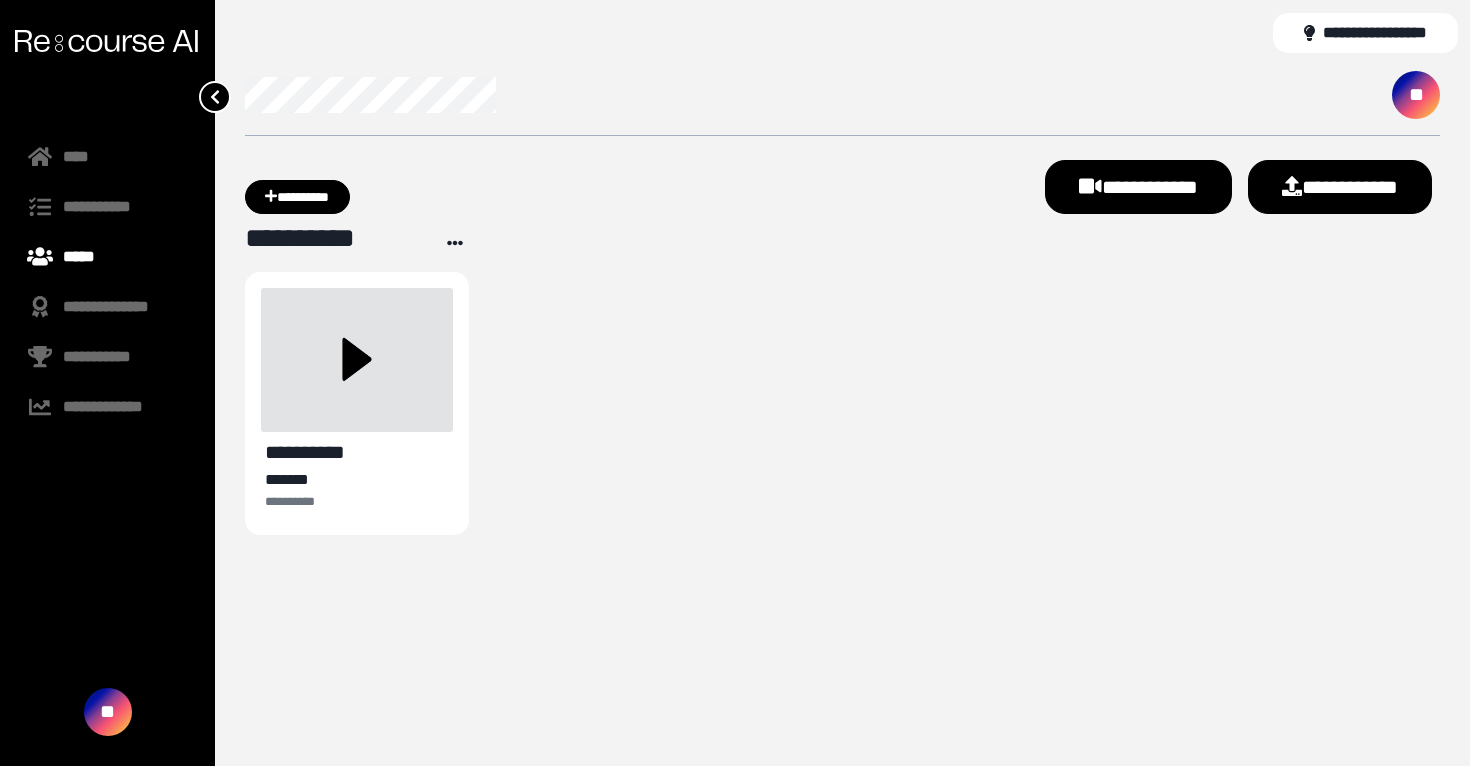 click at bounding box center [933, 244] 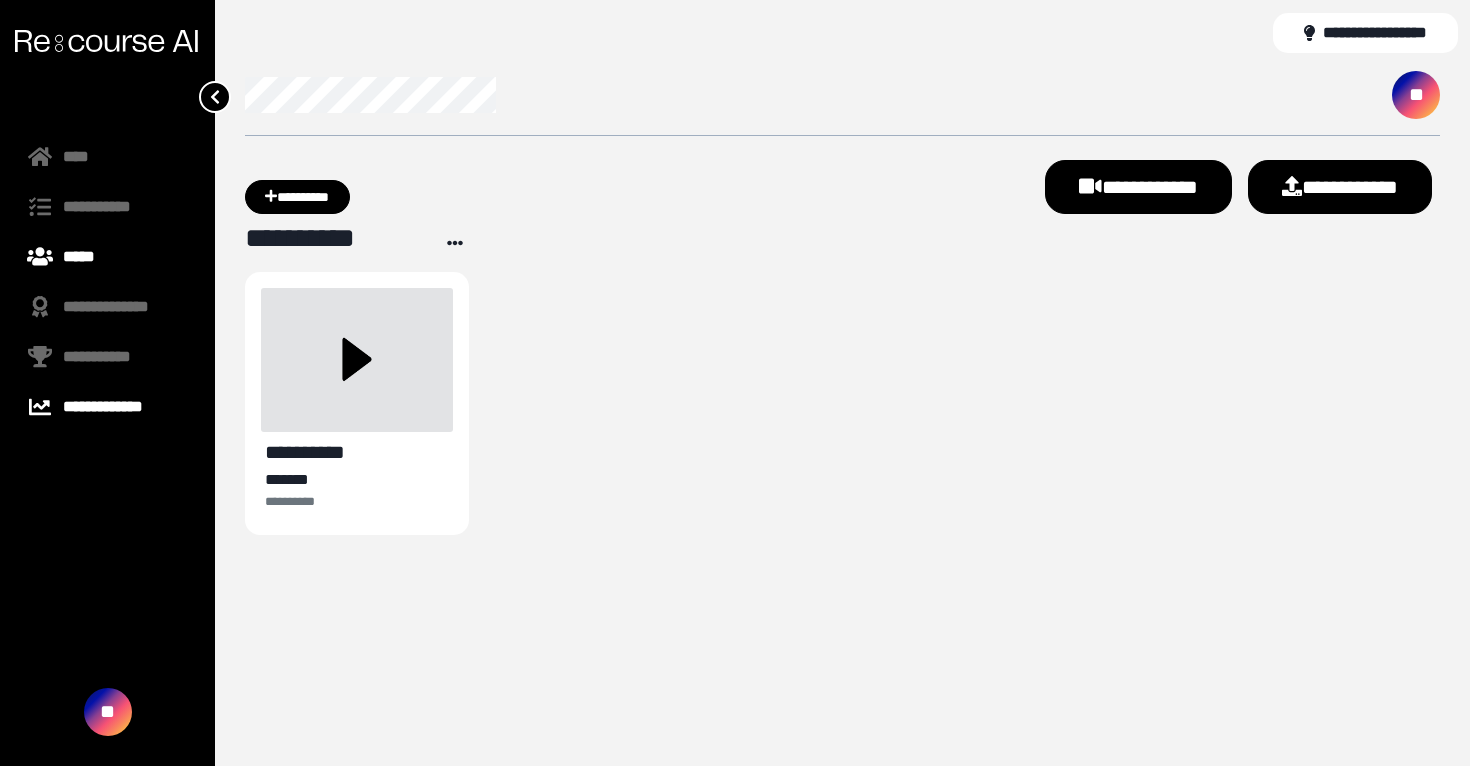 click on "**********" at bounding box center (107, 407) 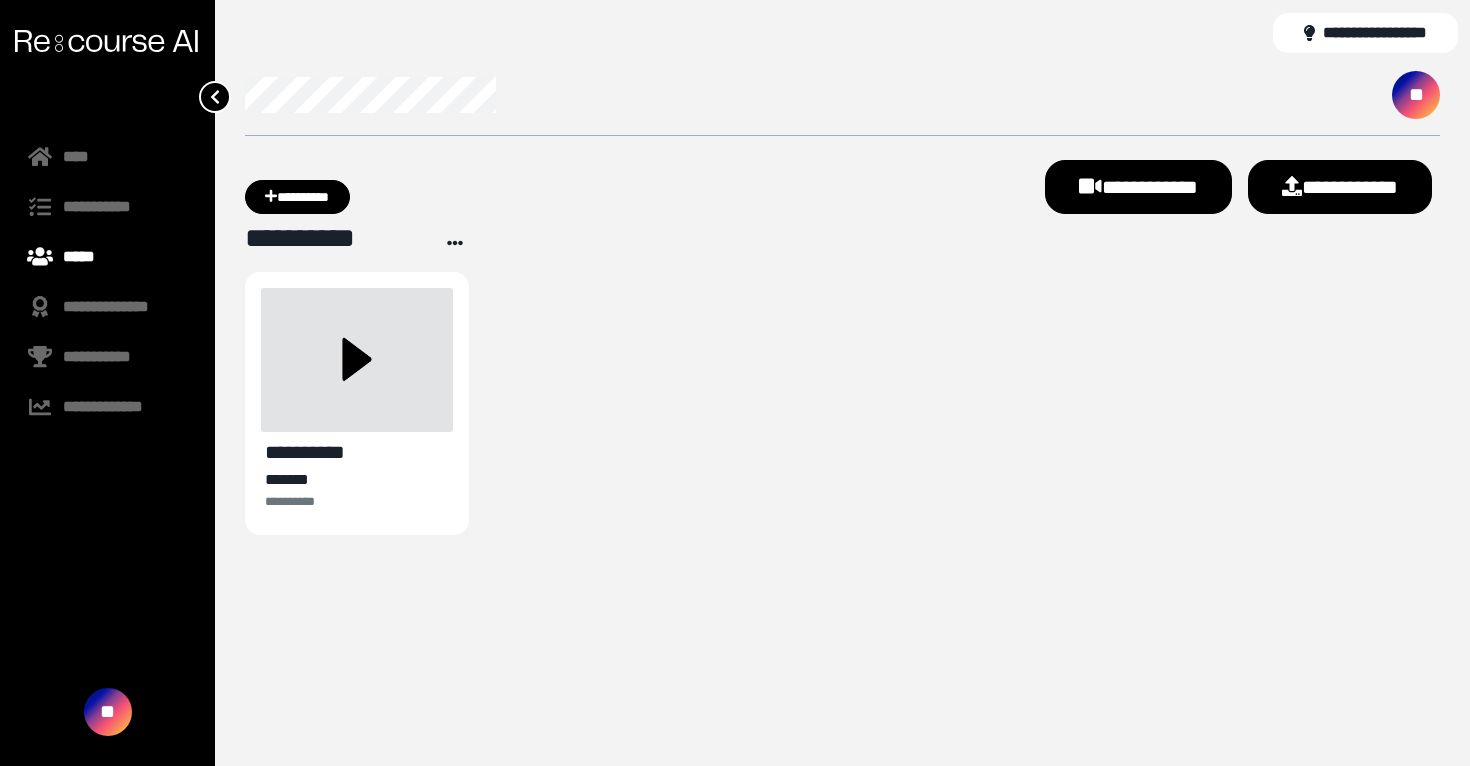 click at bounding box center (357, 360) 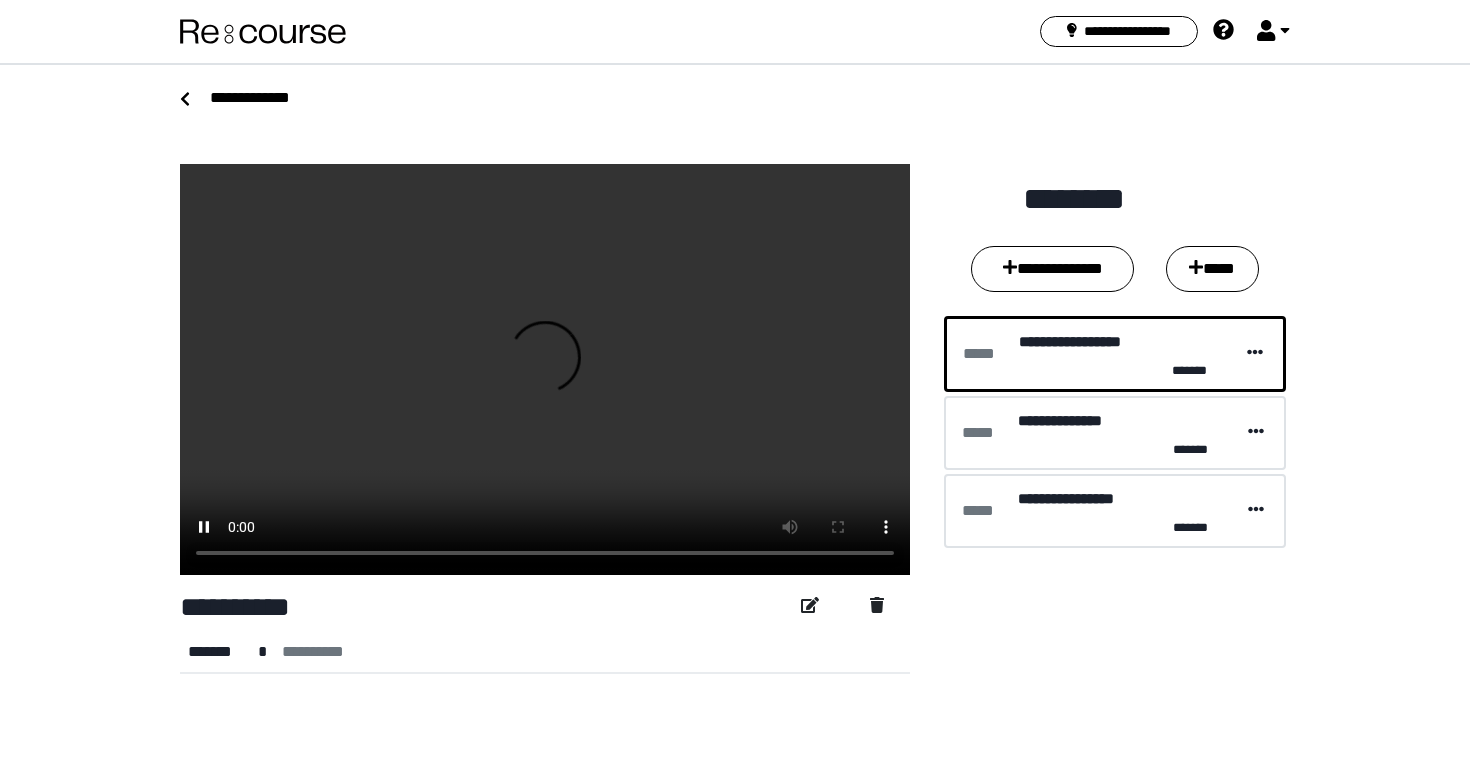 type 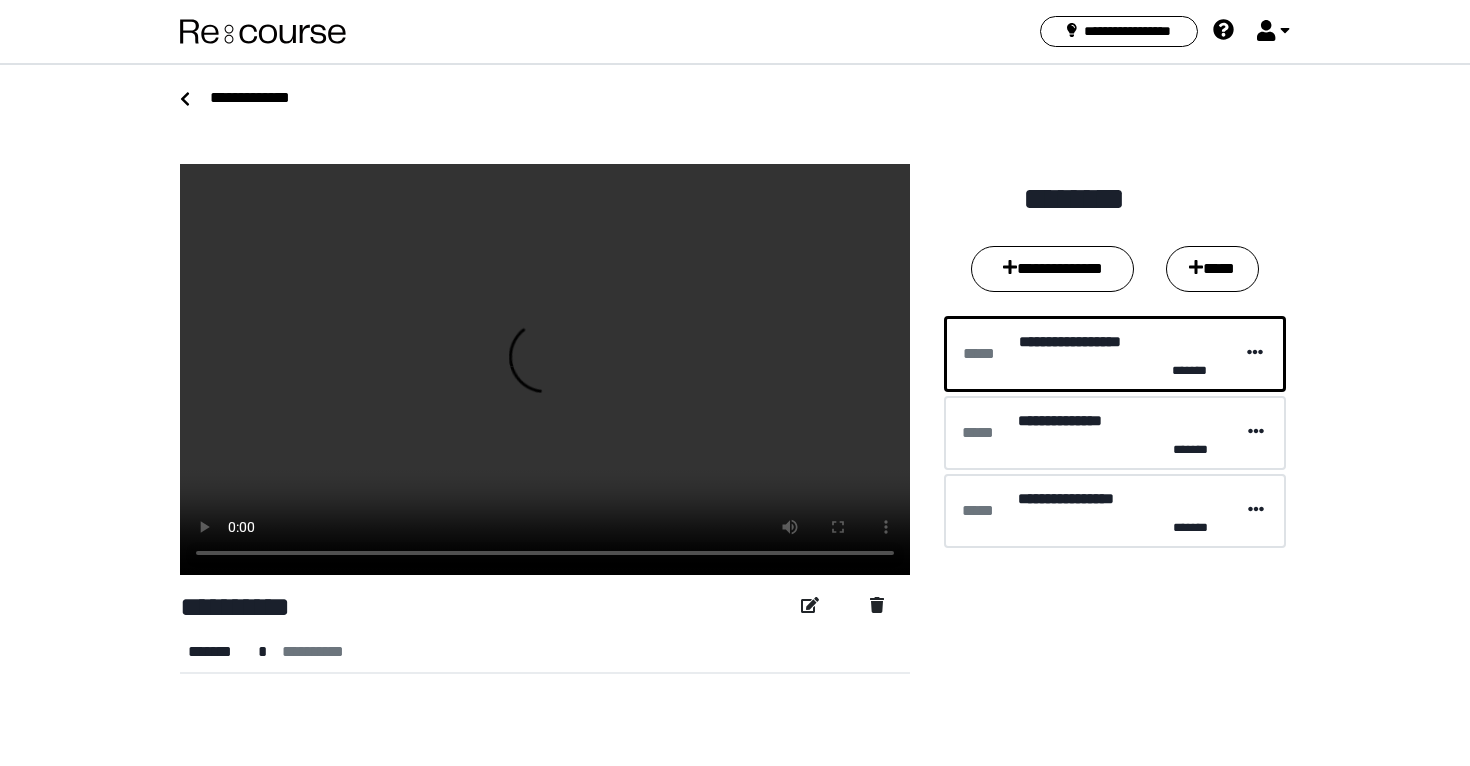 click on "**********" at bounding box center (1121, 421) 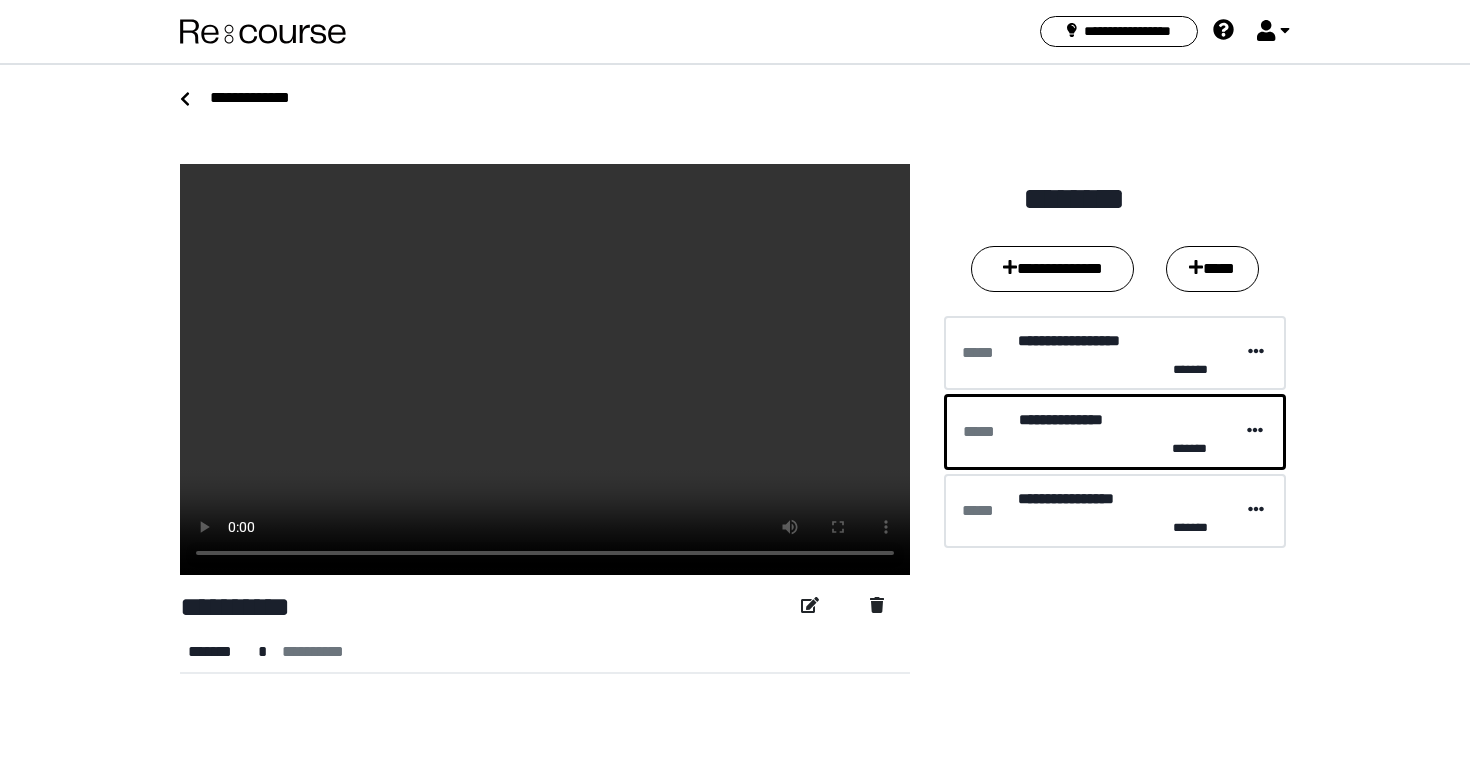 click on "**********" at bounding box center [1121, 499] 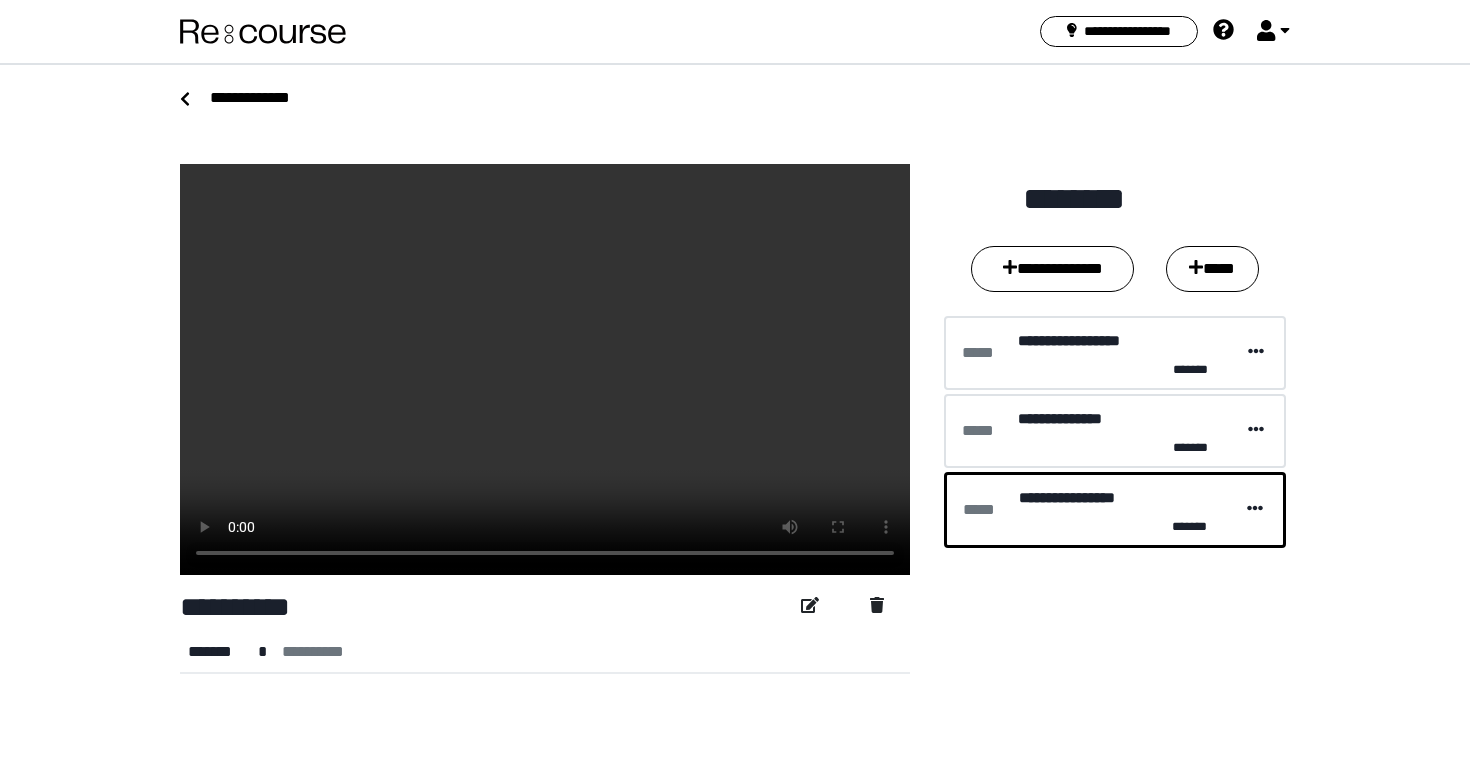 click on "******* *****" at bounding box center [735, 100] 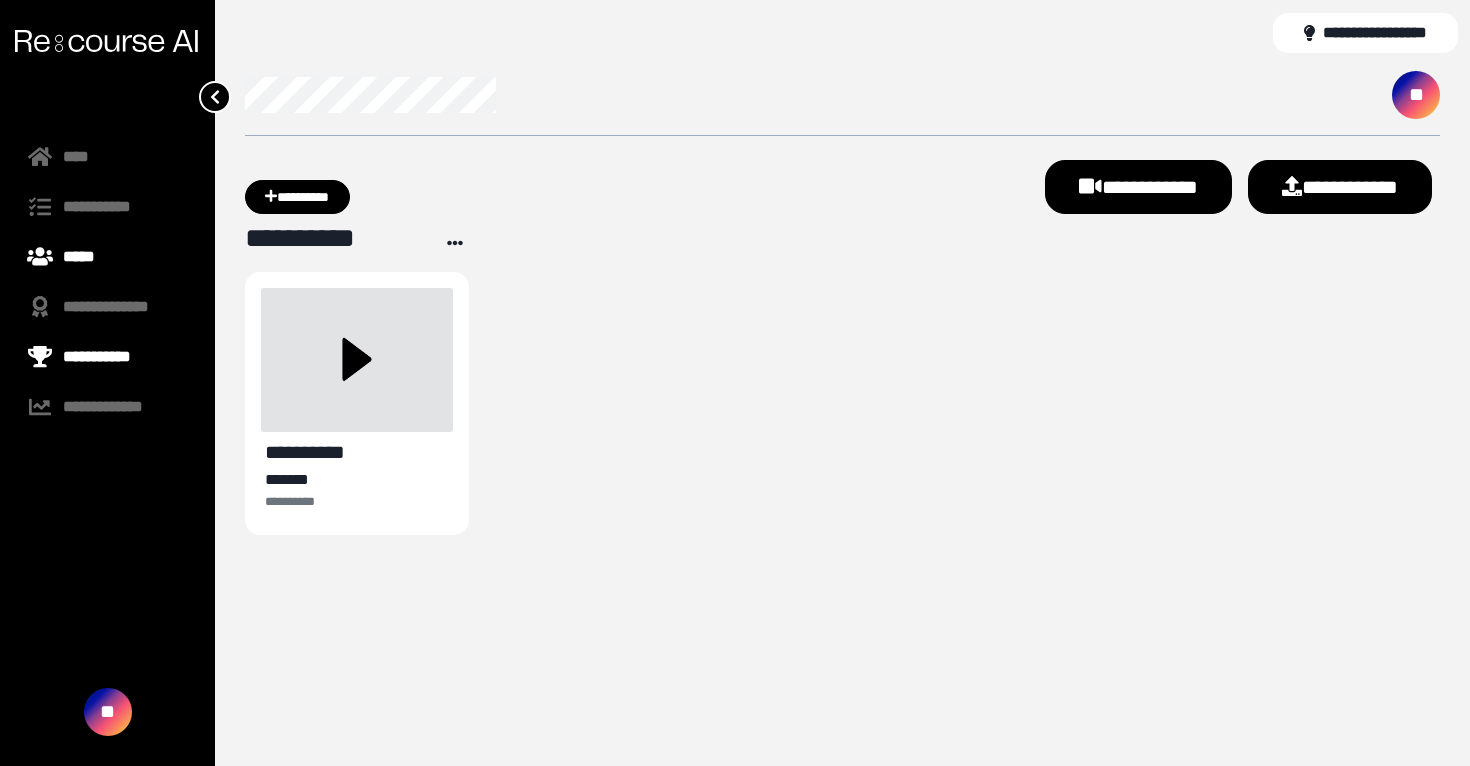 click on "**********" at bounding box center (107, 357) 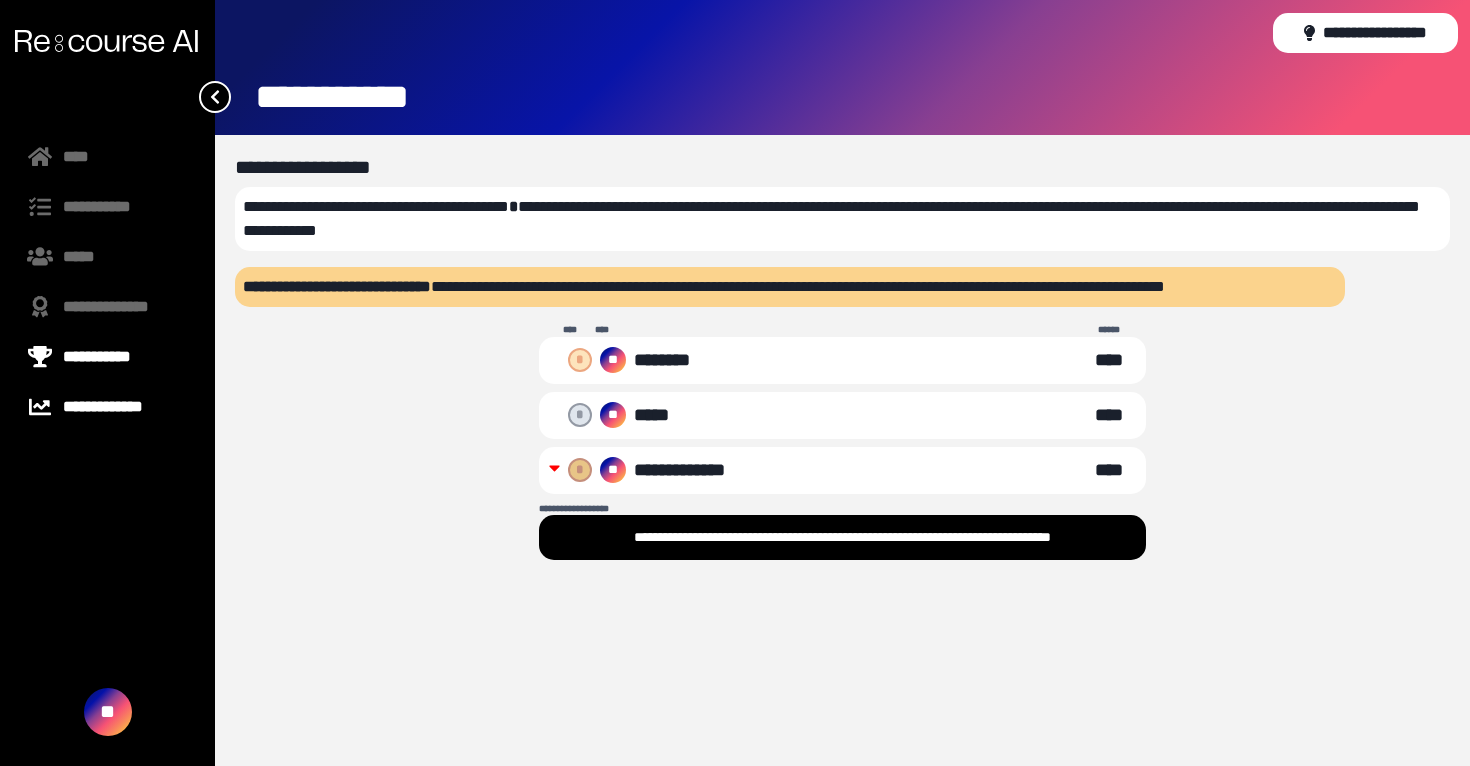 click on "**********" at bounding box center [107, 407] 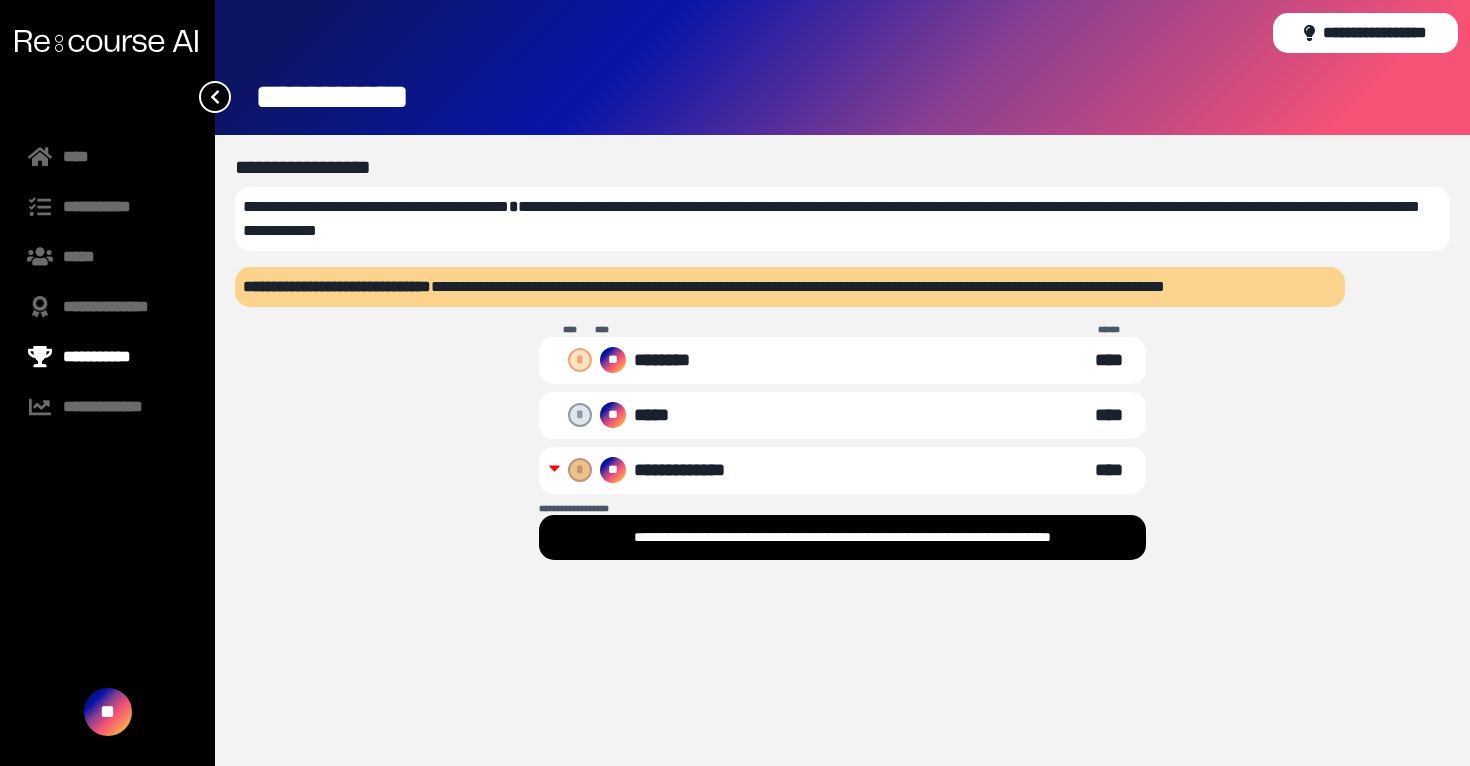 click at bounding box center (106, 41) 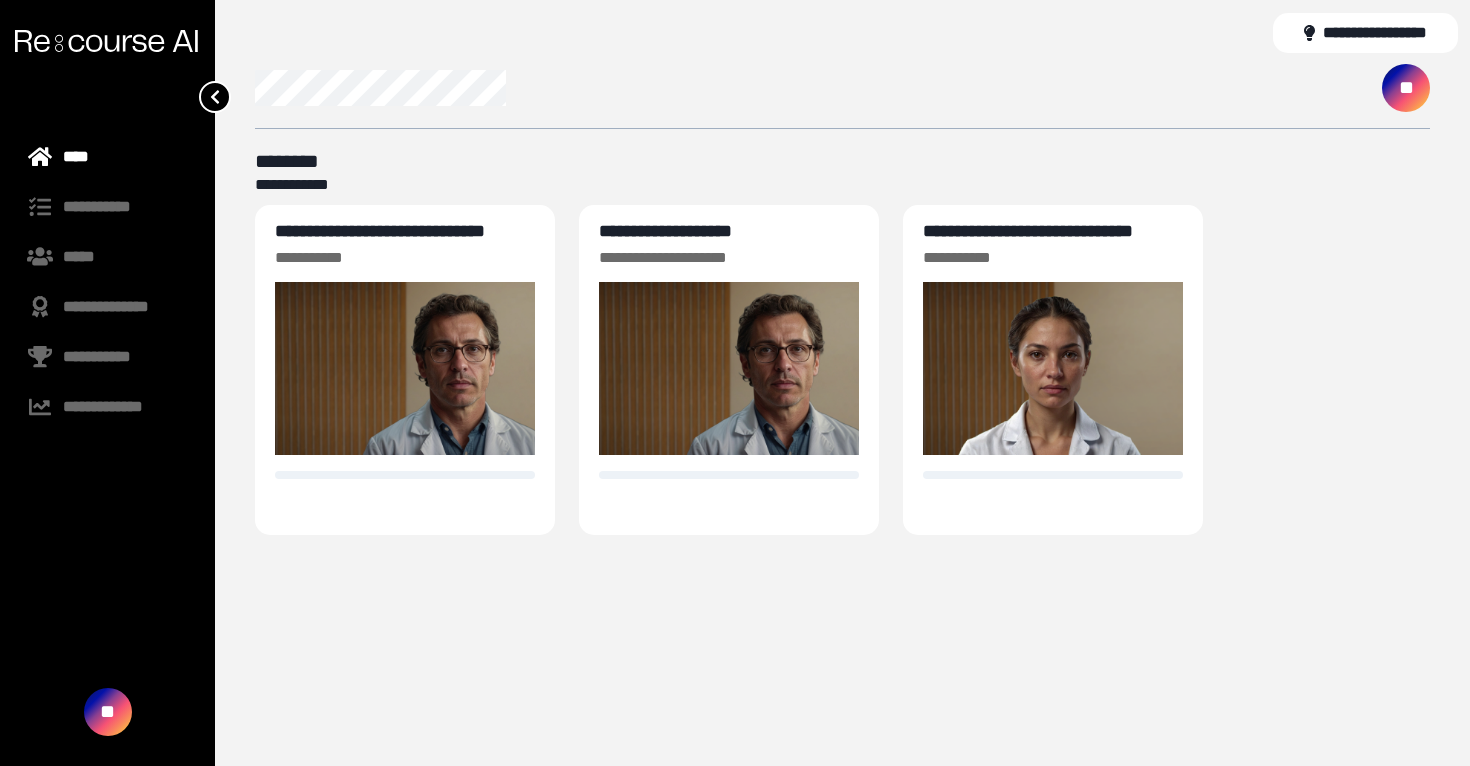 click at bounding box center (106, 41) 